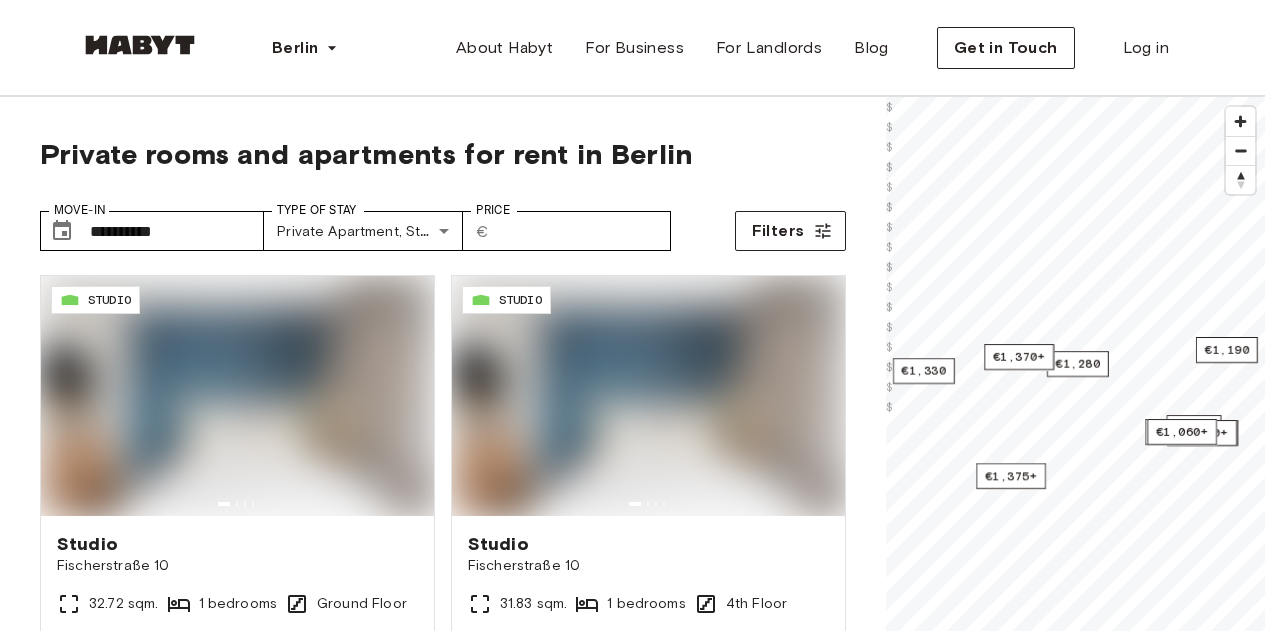 scroll, scrollTop: 0, scrollLeft: 0, axis: both 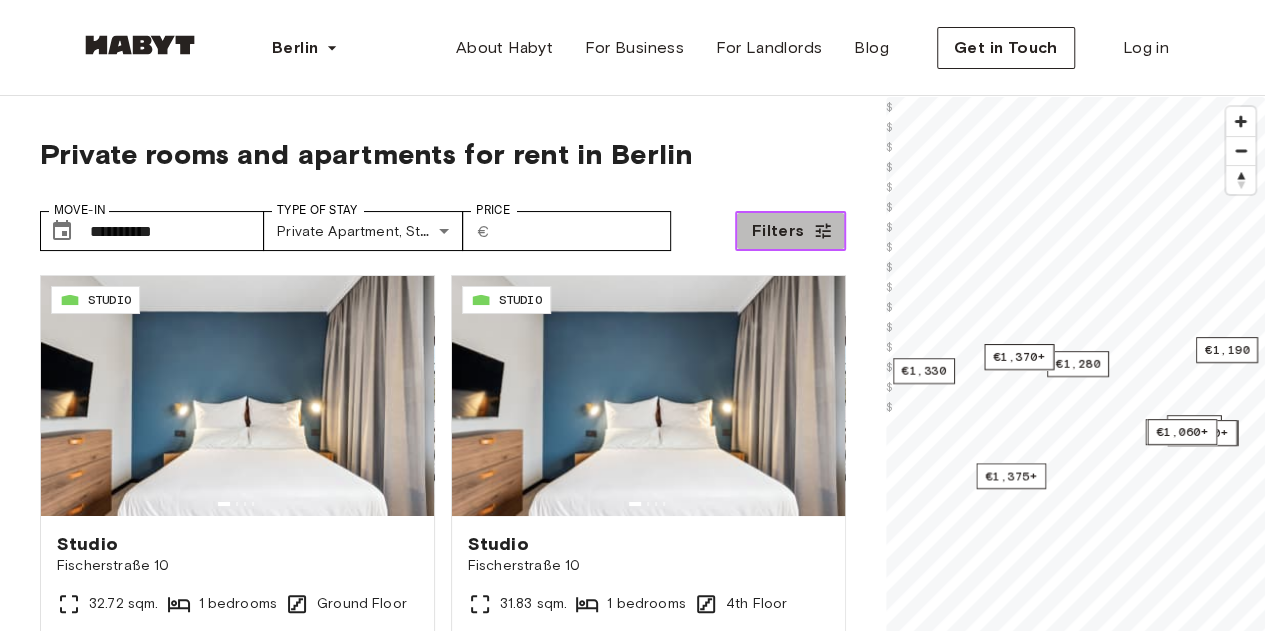 click on "Filters" at bounding box center [790, 231] 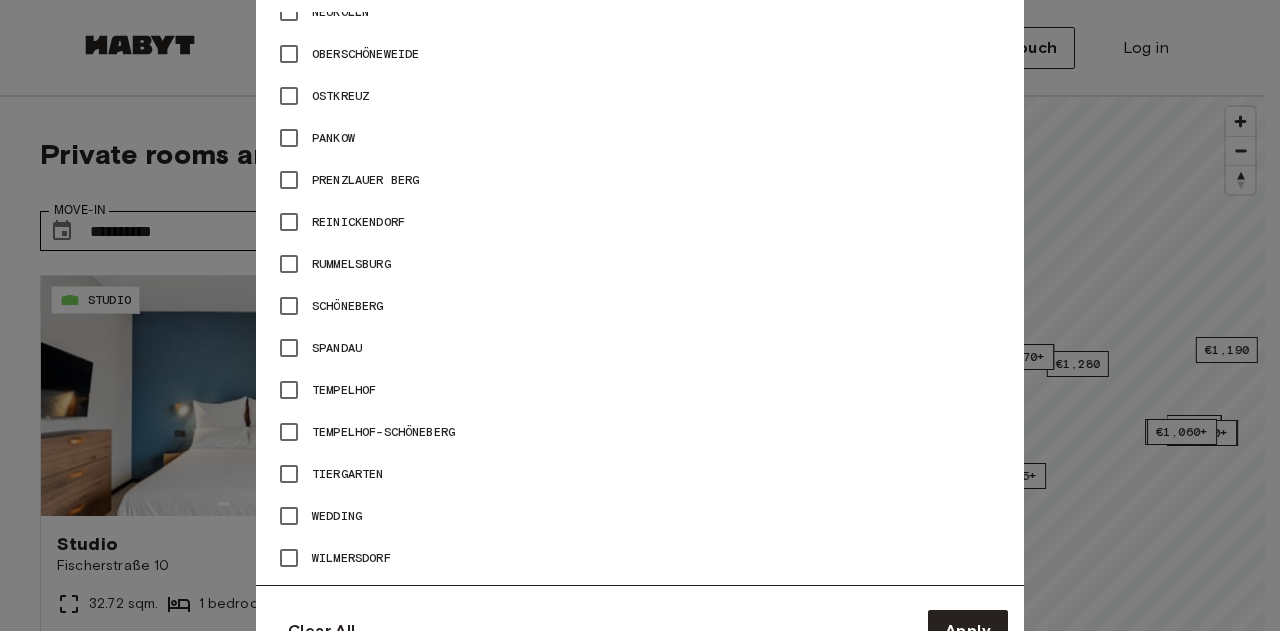 scroll, scrollTop: 1389, scrollLeft: 0, axis: vertical 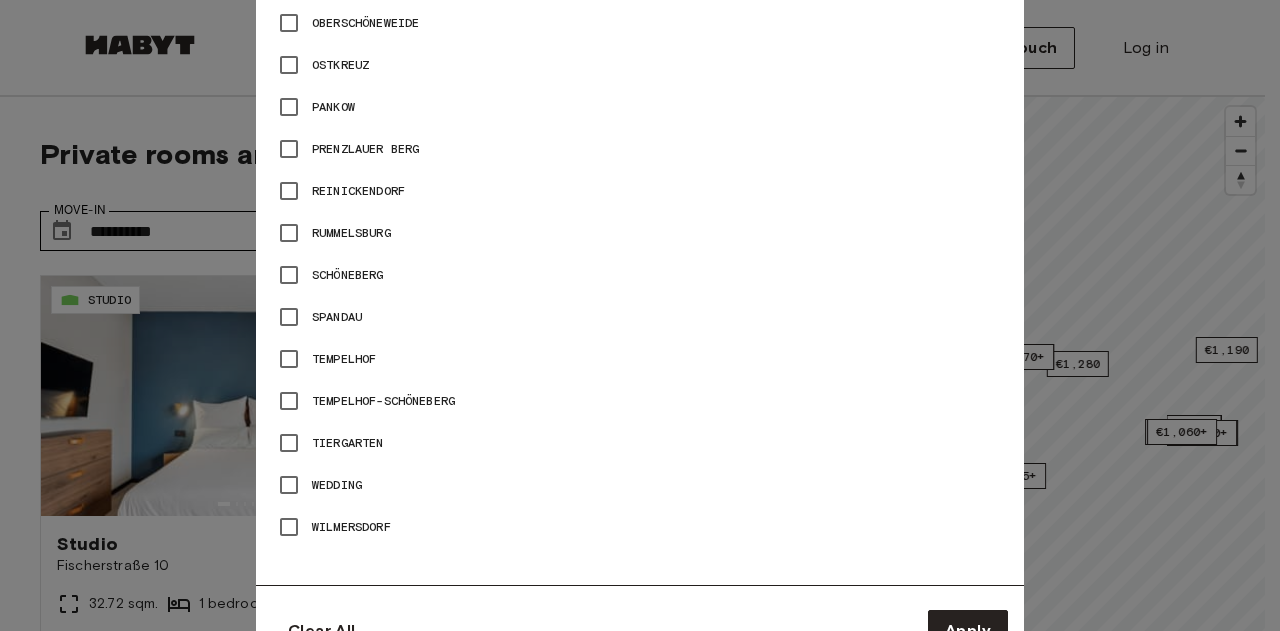 click on "Tempelhof" at bounding box center [344, 359] 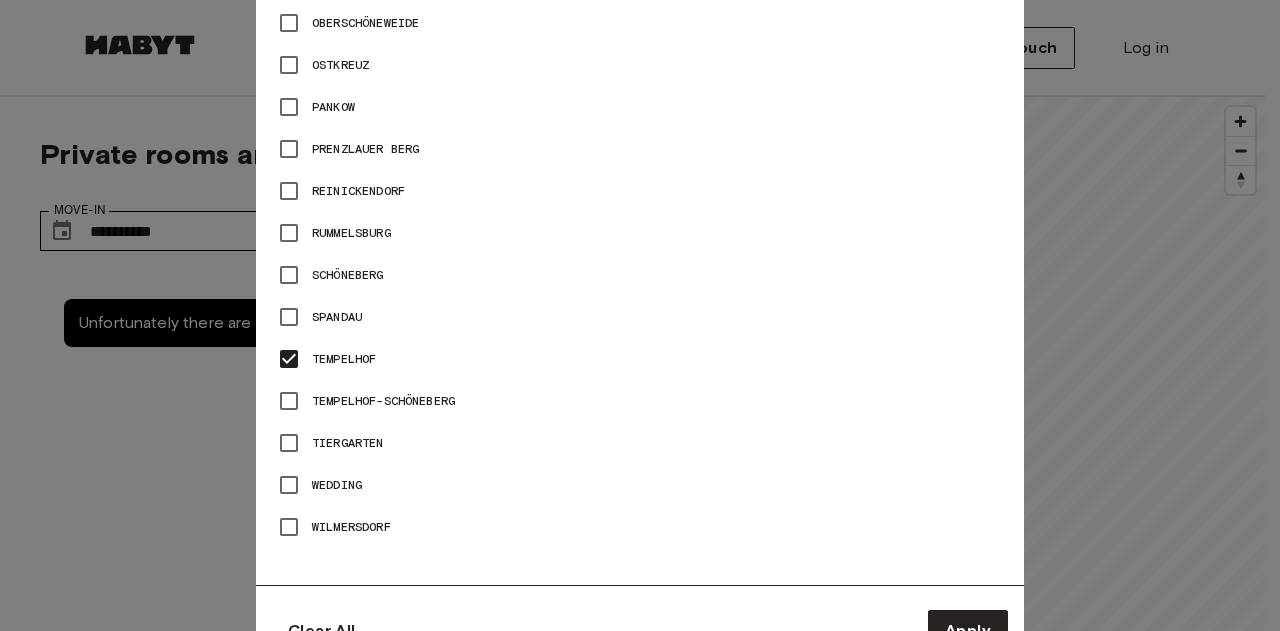 click on "Tempelhof-Schöneberg" at bounding box center [383, 401] 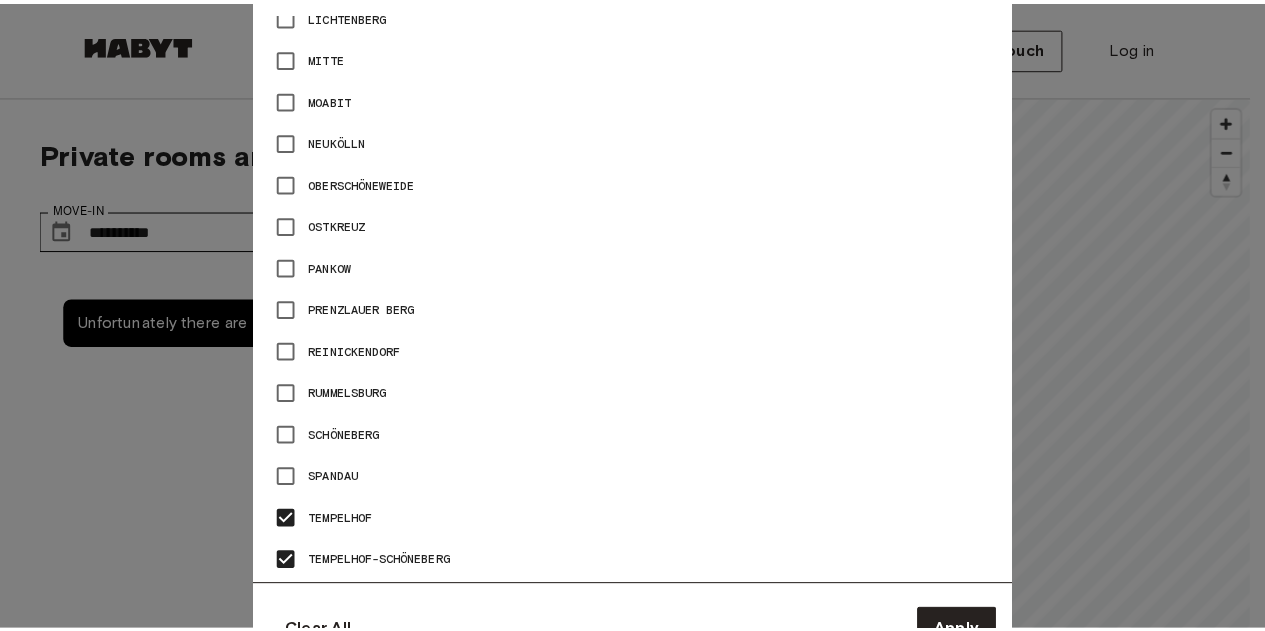 scroll, scrollTop: 1227, scrollLeft: 0, axis: vertical 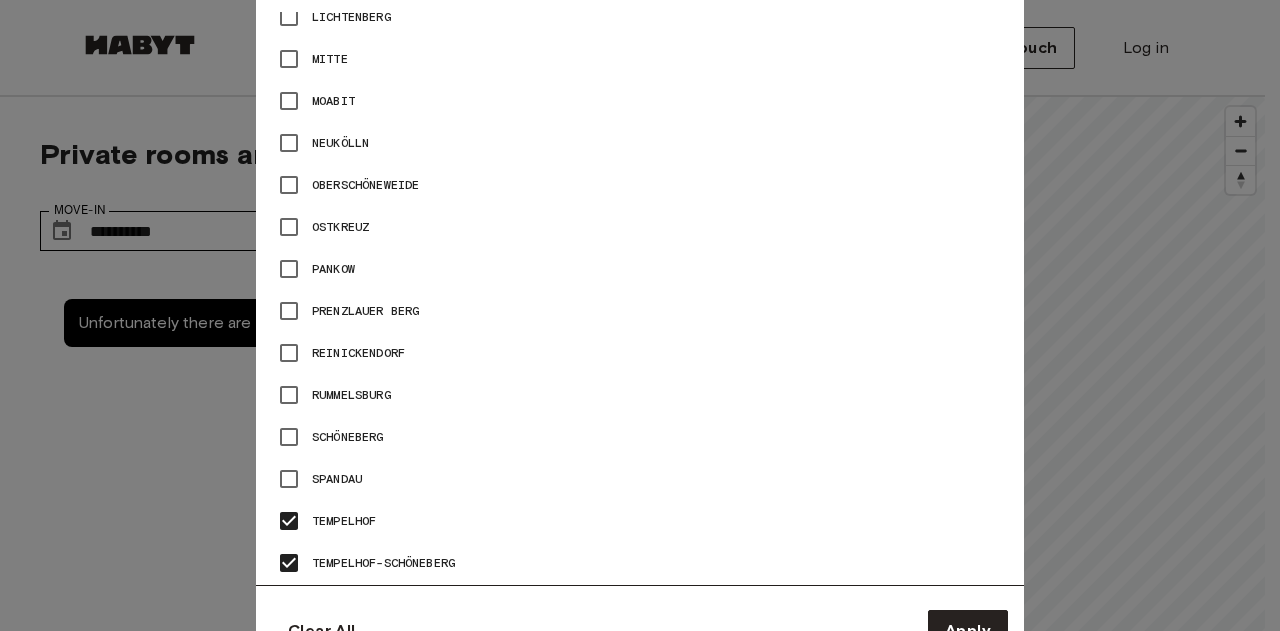 click at bounding box center (640, 315) 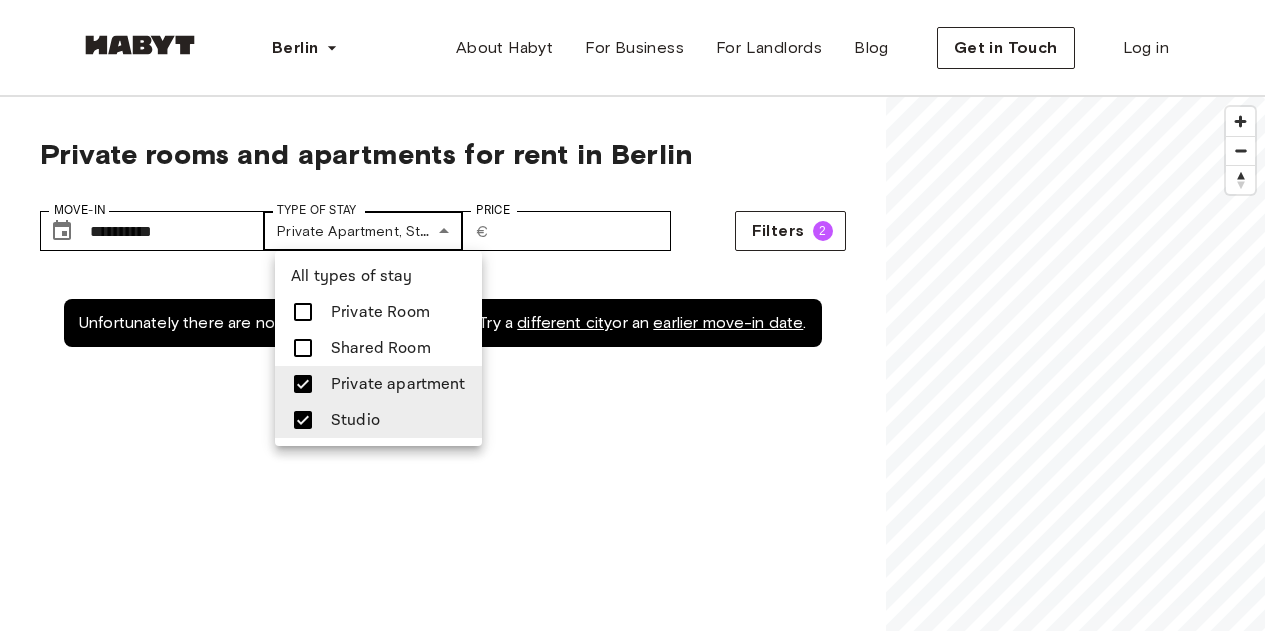click on "Berlin Europe Amsterdam Berlin Frankfurt Hamburg Lisbon Madrid Milan Modena Paris Turin Munich Rotterdam Stuttgart Dusseldorf Cologne Zurich The Hague Graz Brussels Leipzig Asia Hong Kong Singapore Seoul Phuket Tokyo About Habyt For Business For Landlords Blog Get in Touch Log in Private rooms and apartments for rent in Berlin Move-In ​ [DATE] Move-In Type of Stay Private apartment, Studio [DATE] Type of Stay Price ​ € Price Filters 2 Unfortunately there are no free rooms in this location. Try a   different city  or an   earlier move-in date . © Mapbox   © OpenStreetMap   Improve this map About the city Berlin, the perfect blend of history and modernity  Why book with Habyt?
Why rent a room in Berlin?   Where to start?
Where should I live in Berlin? Rooms for rent available in Berlin With Habyt, renting a room in Berlin is easy, flexible, and convenient! Our private bedrooms are fully furnished from day one, making your move to your new home as smooth as possible." at bounding box center [640, 2430] 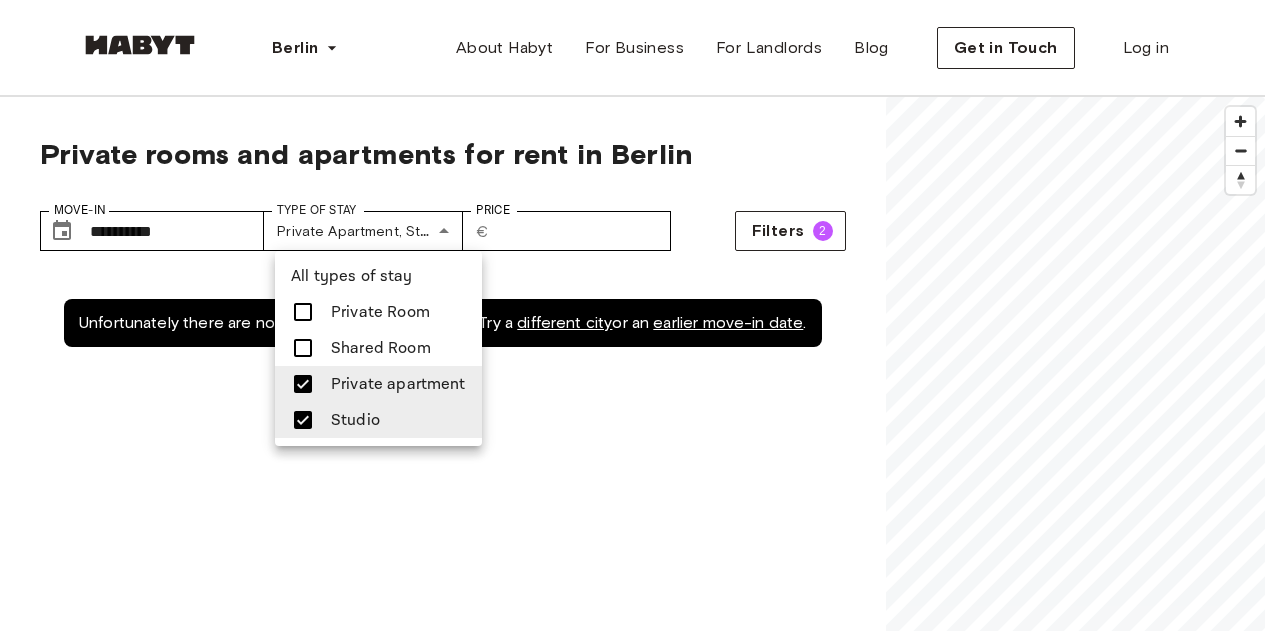 click on "Private Room" at bounding box center [380, 312] 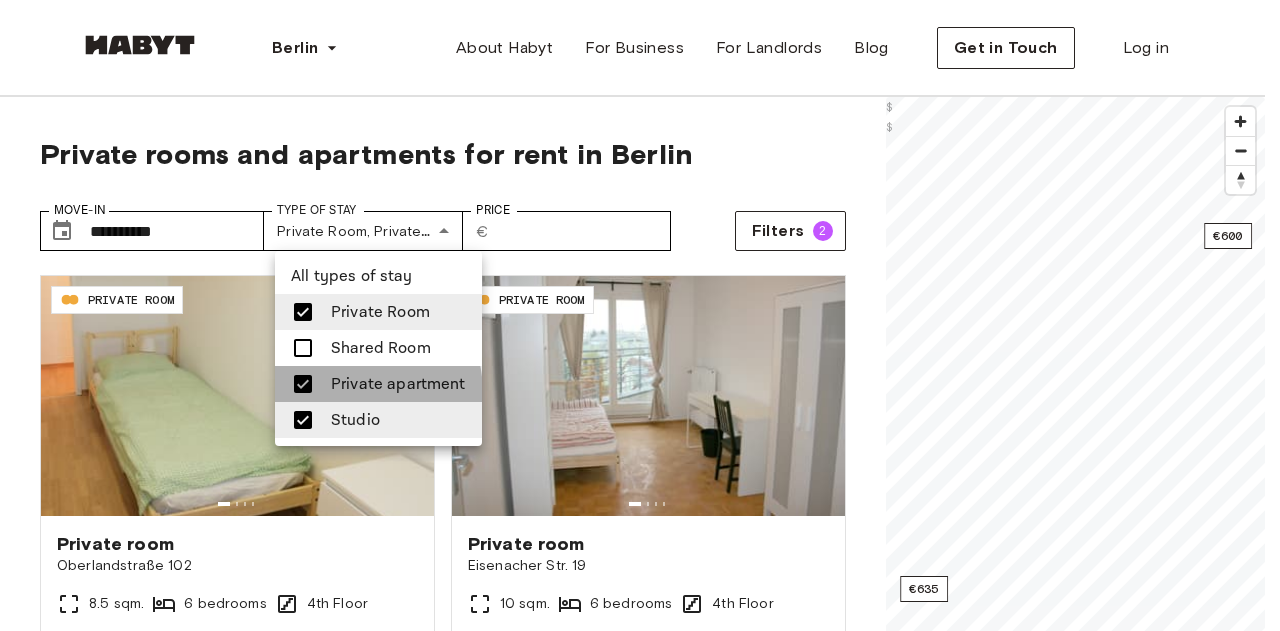 click on "Private apartment" at bounding box center (398, 384) 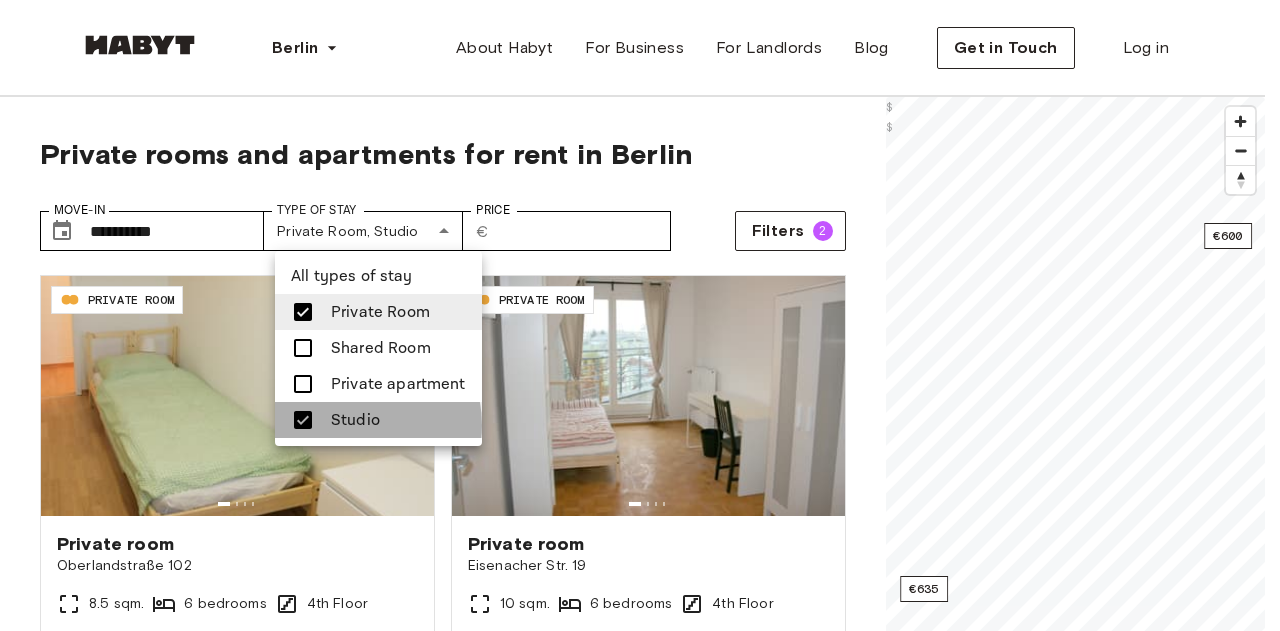 click on "Studio" at bounding box center (355, 420) 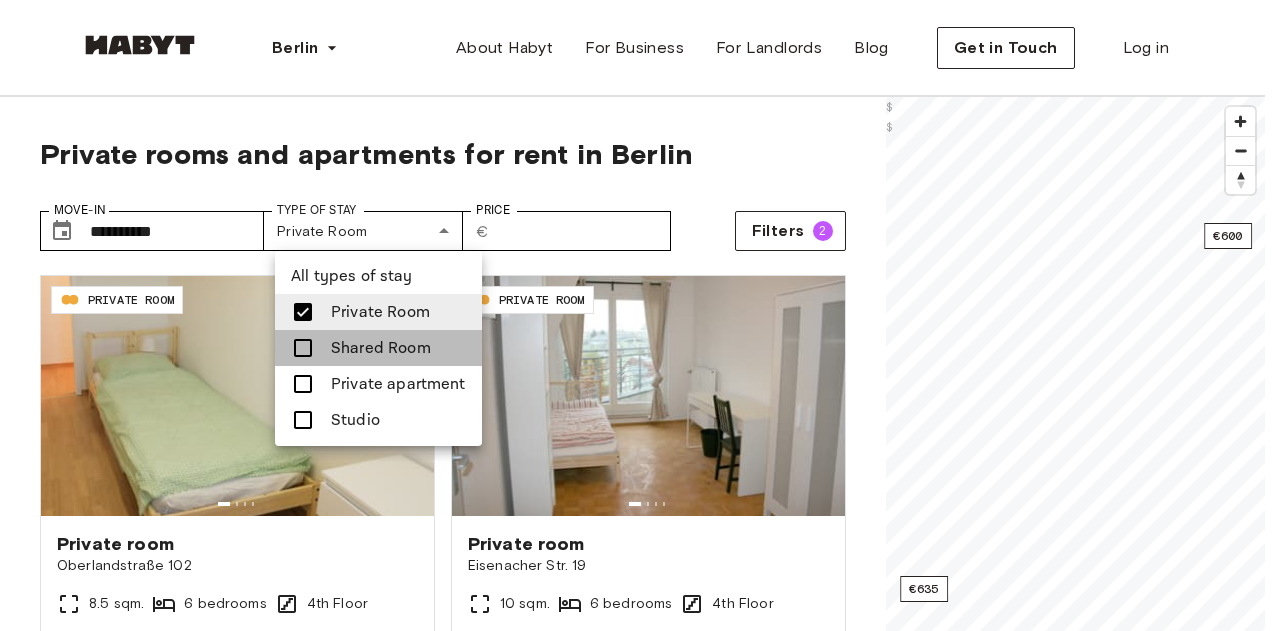 click on "Shared Room" at bounding box center (381, 348) 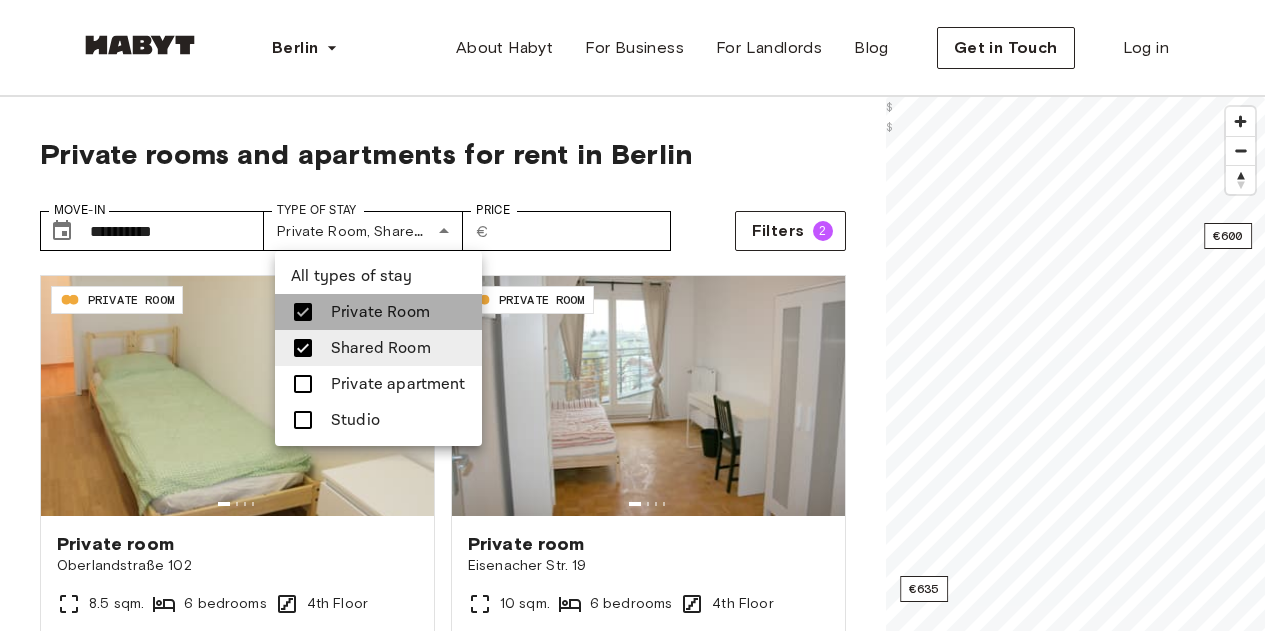 click on "Private Room" at bounding box center [380, 312] 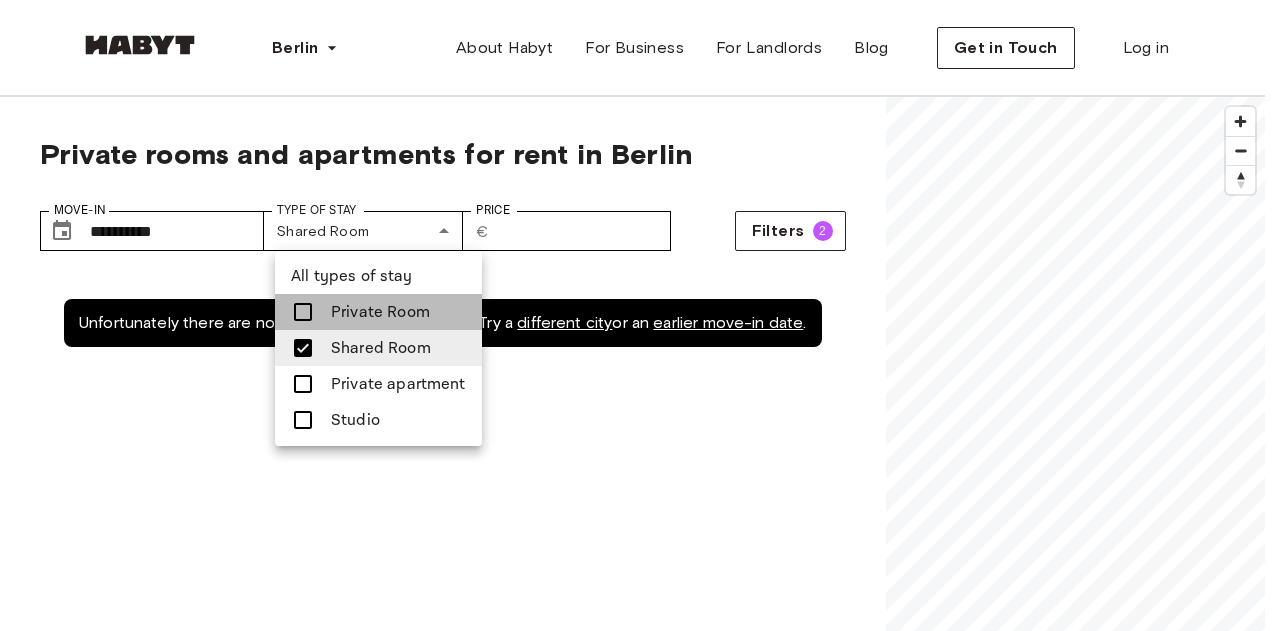 click on "Private Room" at bounding box center (380, 312) 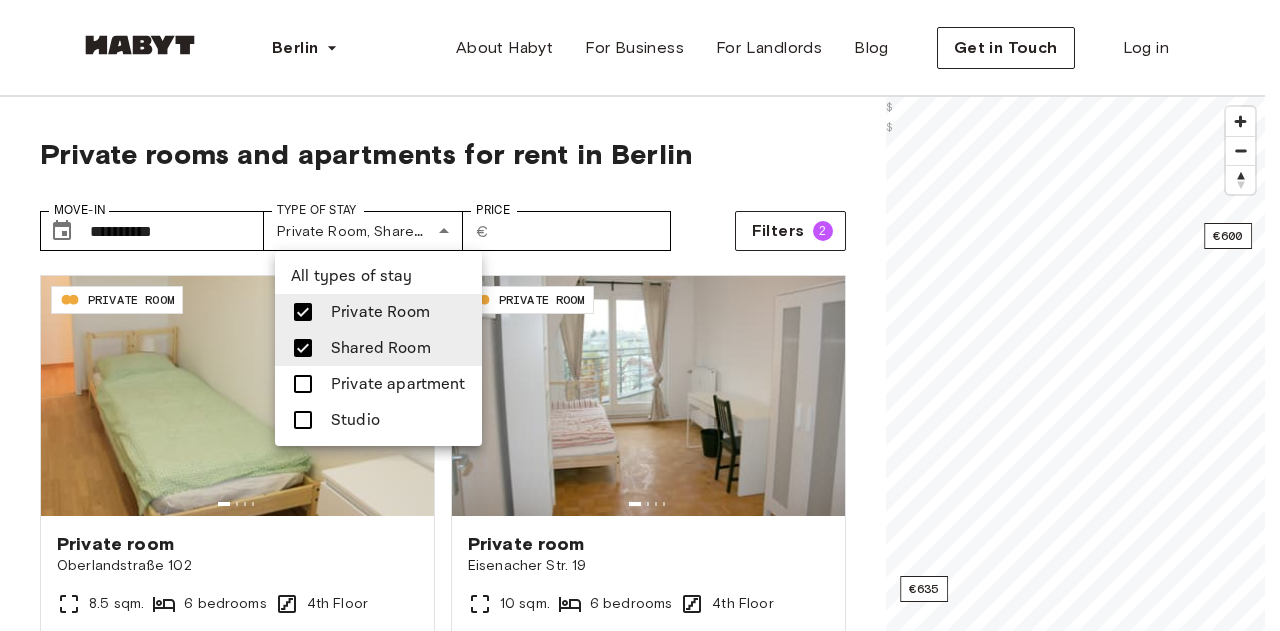 click at bounding box center [640, 315] 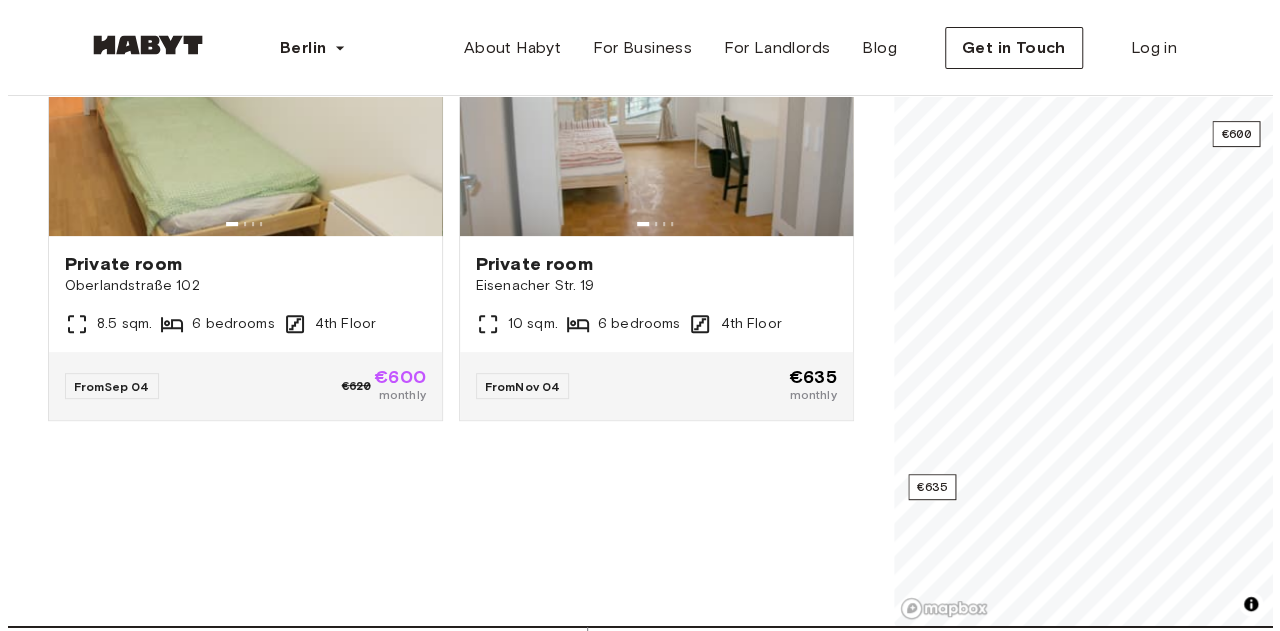scroll, scrollTop: 0, scrollLeft: 0, axis: both 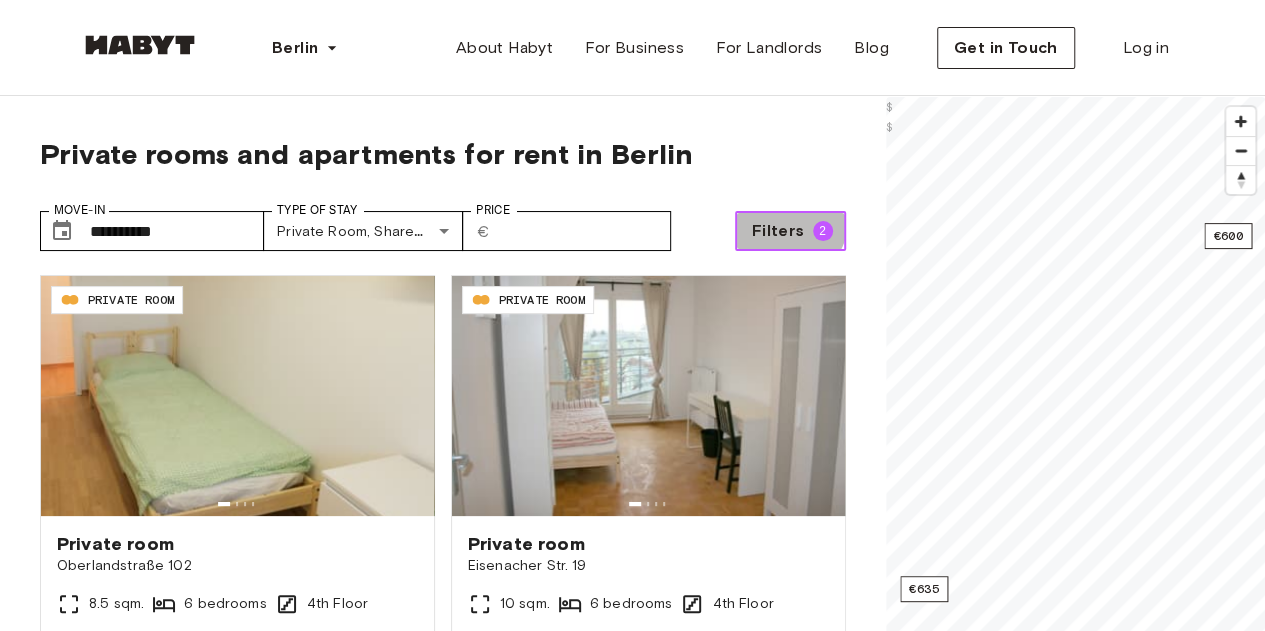 click on "Filters" at bounding box center [778, 231] 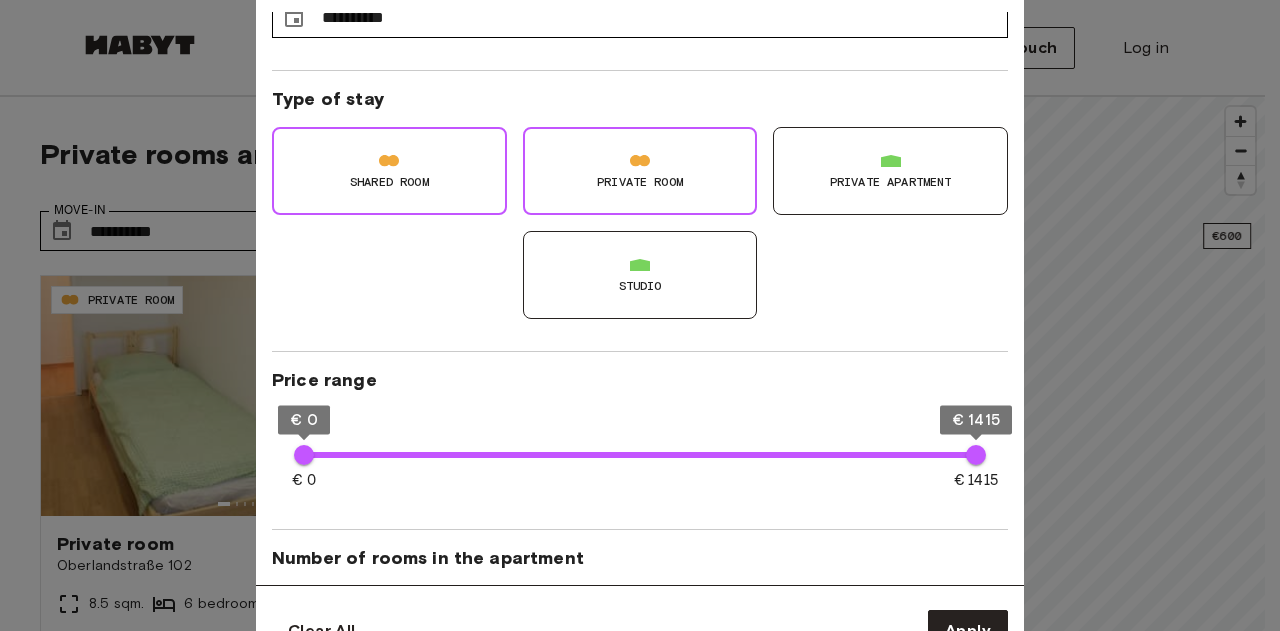 scroll, scrollTop: 18, scrollLeft: 0, axis: vertical 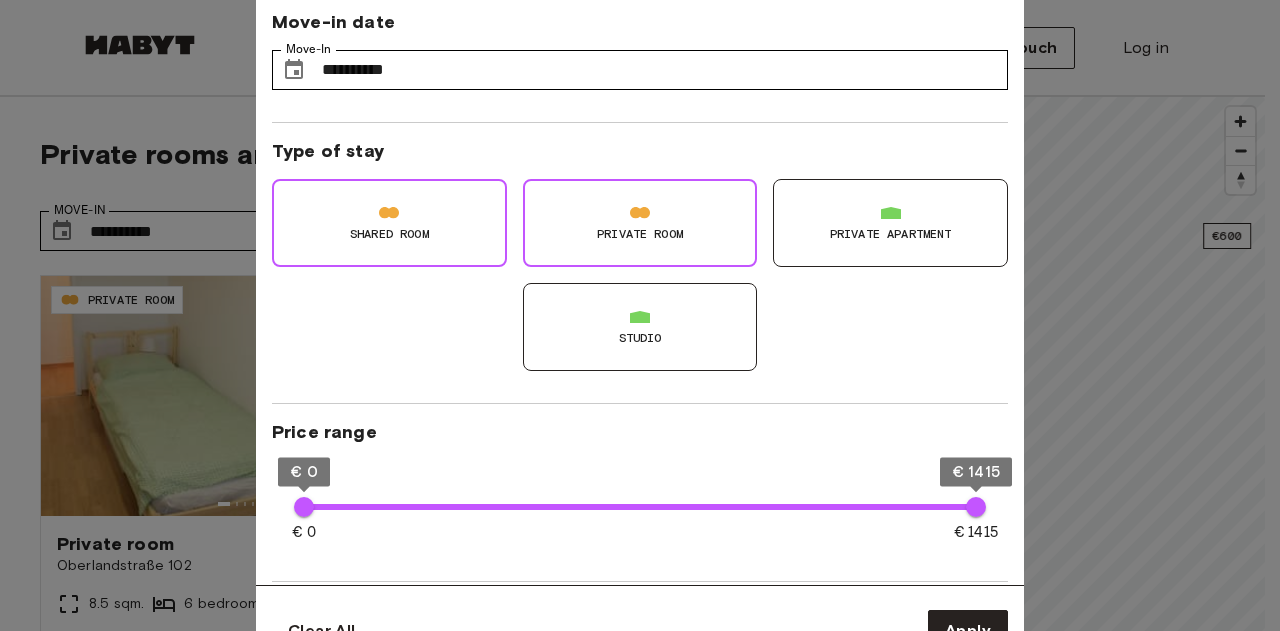 click on "Studio" at bounding box center (640, 327) 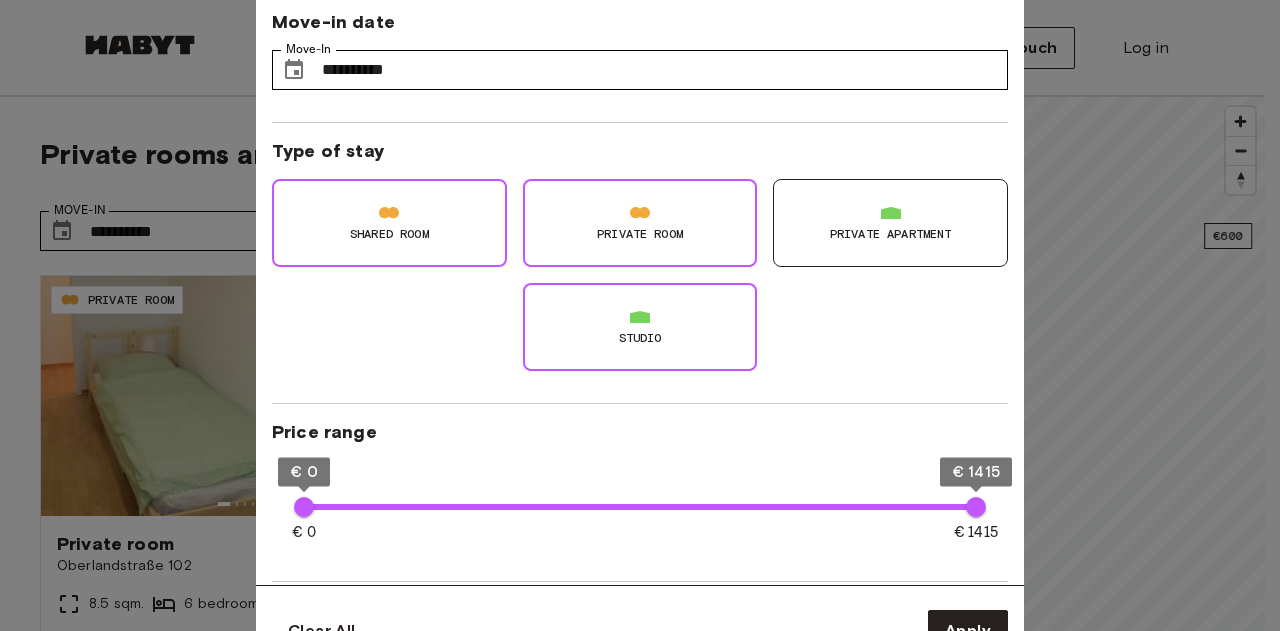 click on "Shared Room" at bounding box center (389, 223) 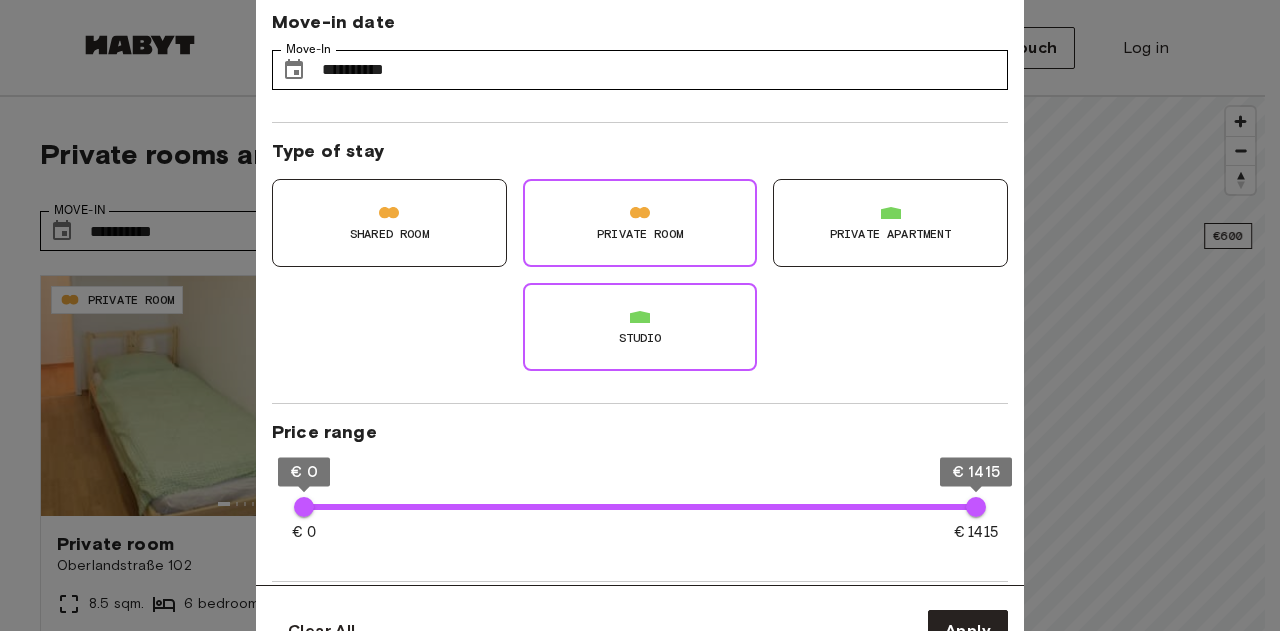 type on "**" 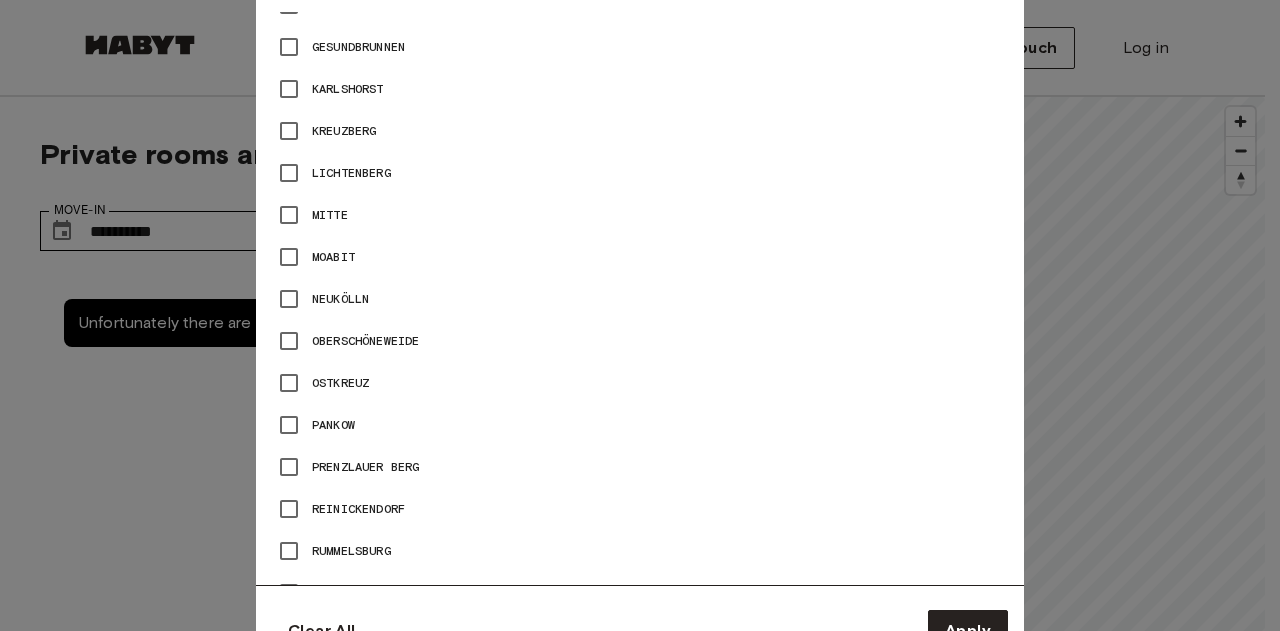 scroll, scrollTop: 1072, scrollLeft: 0, axis: vertical 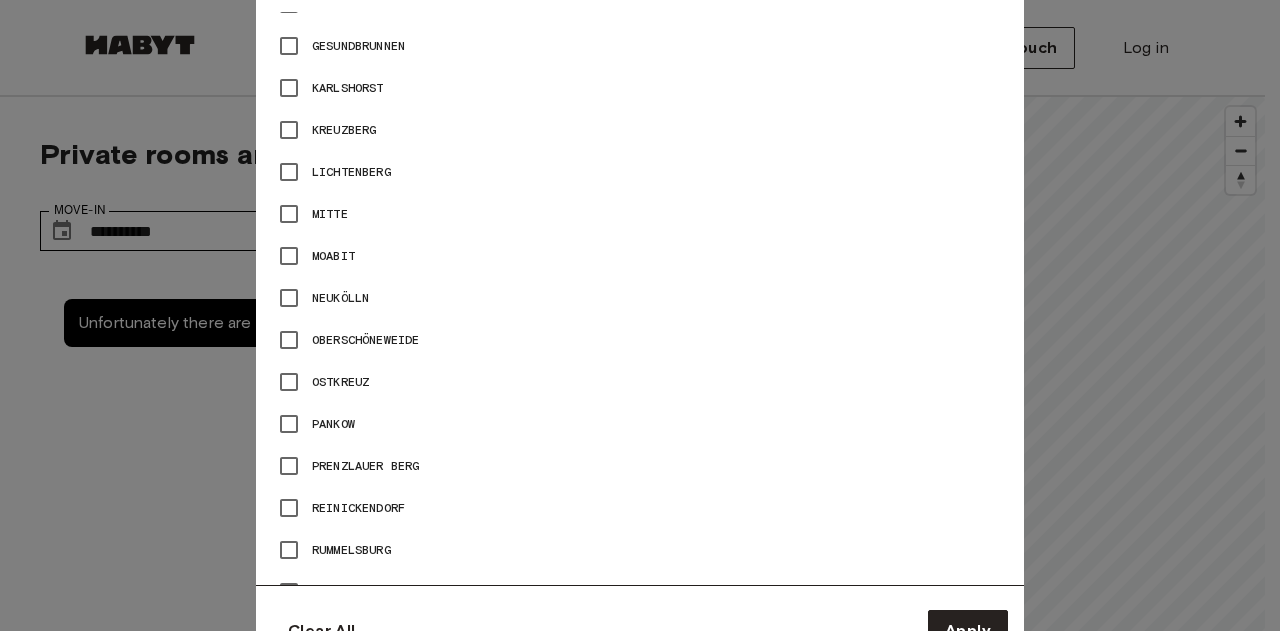 click on "Neukölln" at bounding box center (340, 298) 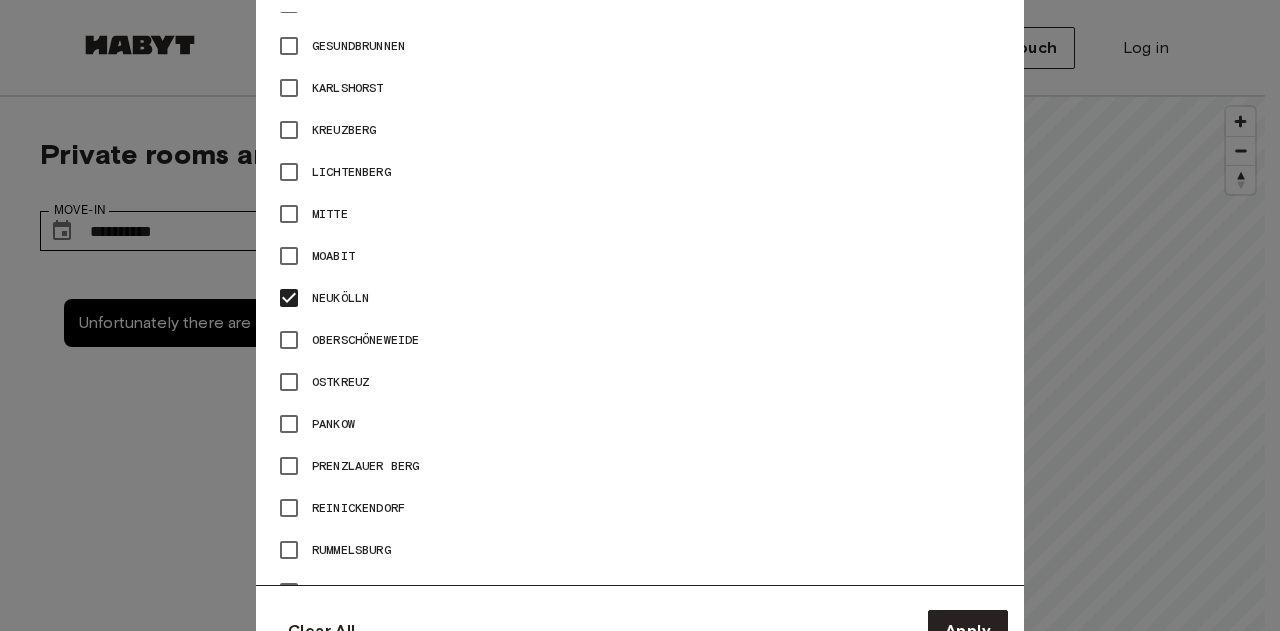 click on "Moabit" at bounding box center (333, 256) 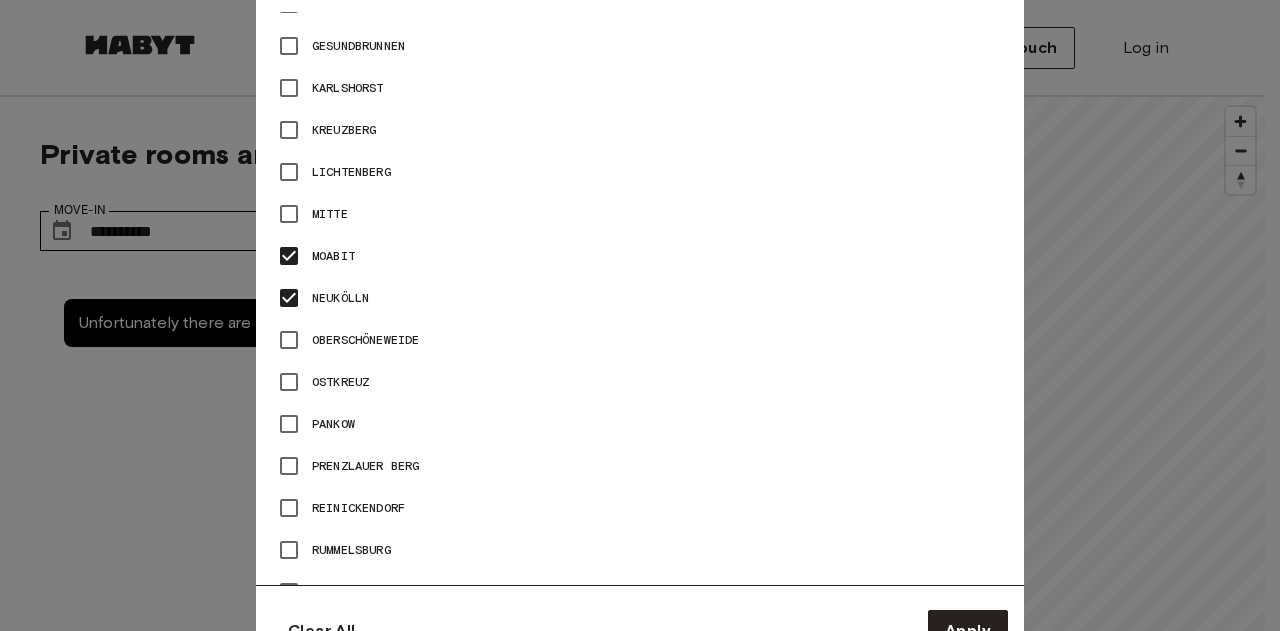 click on "Moabit" at bounding box center (333, 256) 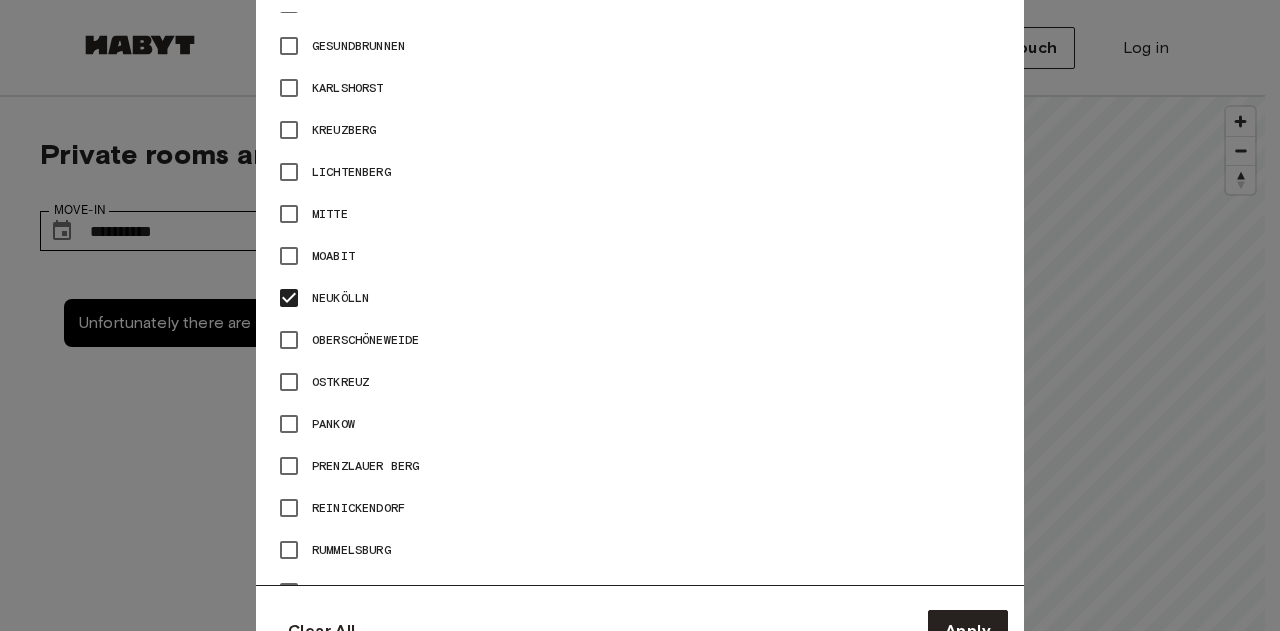 click on "Kreuzberg" at bounding box center (344, 130) 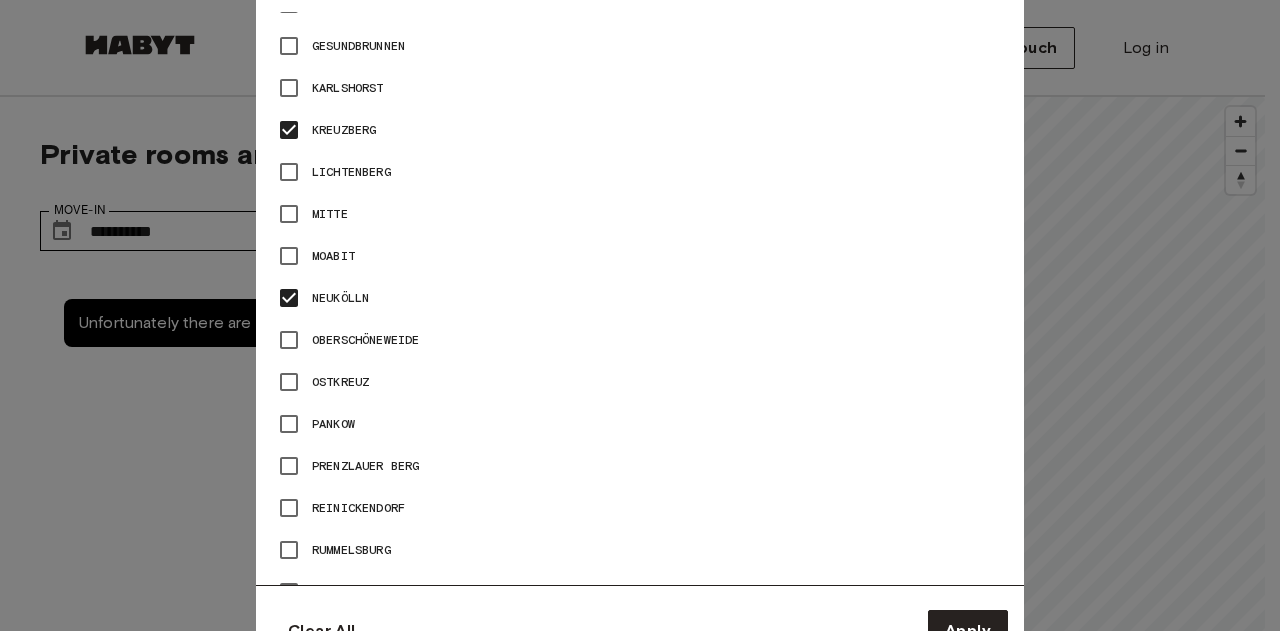 scroll, scrollTop: 967, scrollLeft: 0, axis: vertical 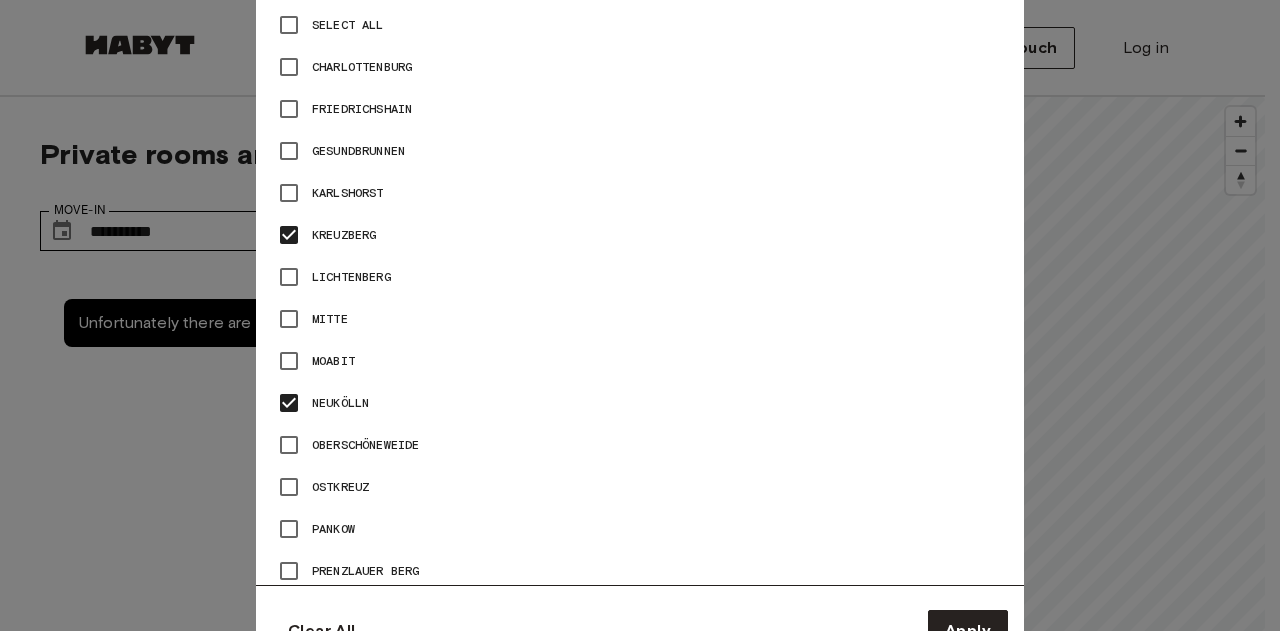 click on "Karlshorst" at bounding box center (640, 193) 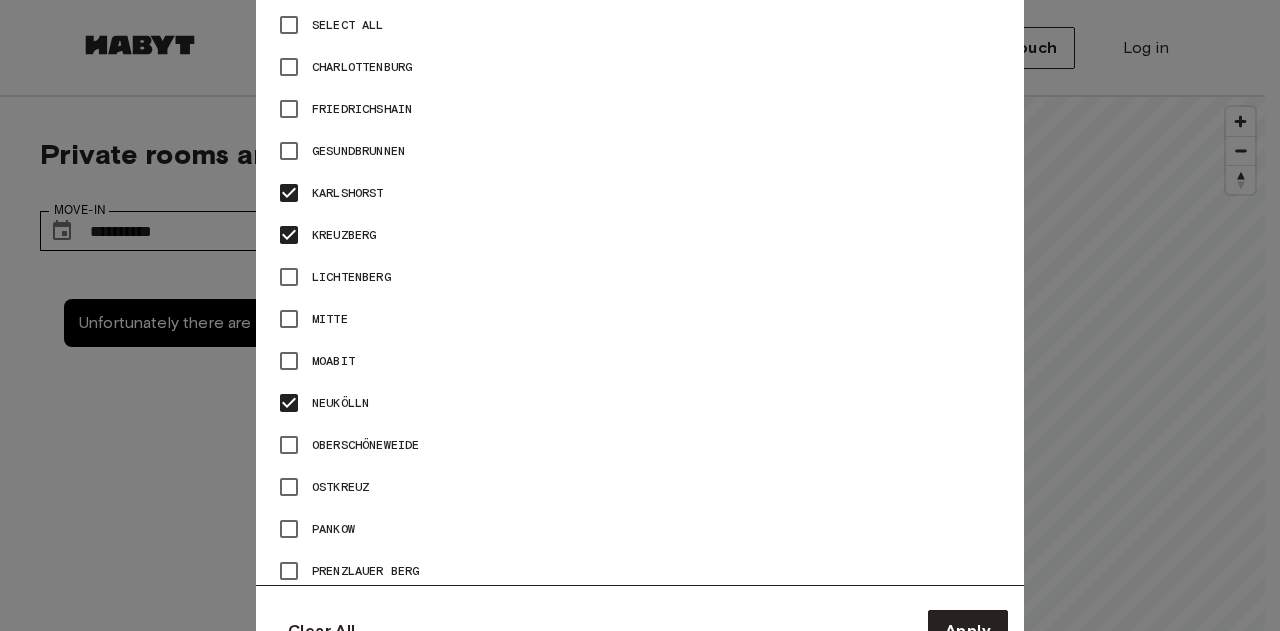 click on "Gesundbrunnen" at bounding box center [640, 151] 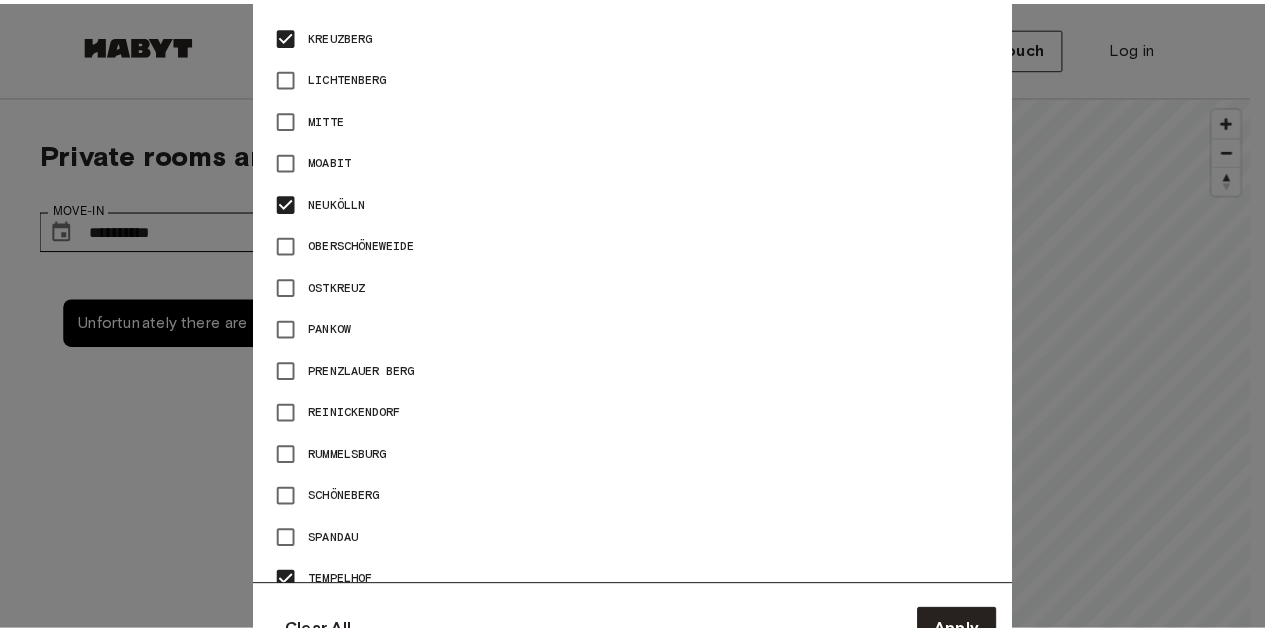 scroll, scrollTop: 1389, scrollLeft: 0, axis: vertical 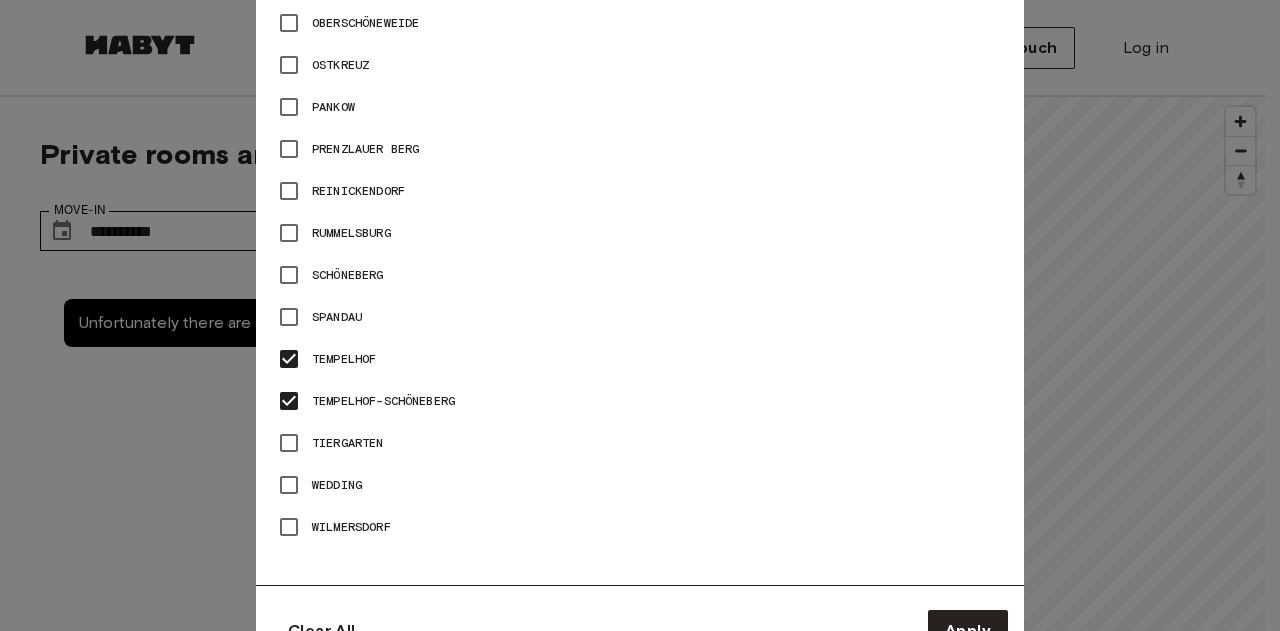 click on "Wedding" at bounding box center (337, 485) 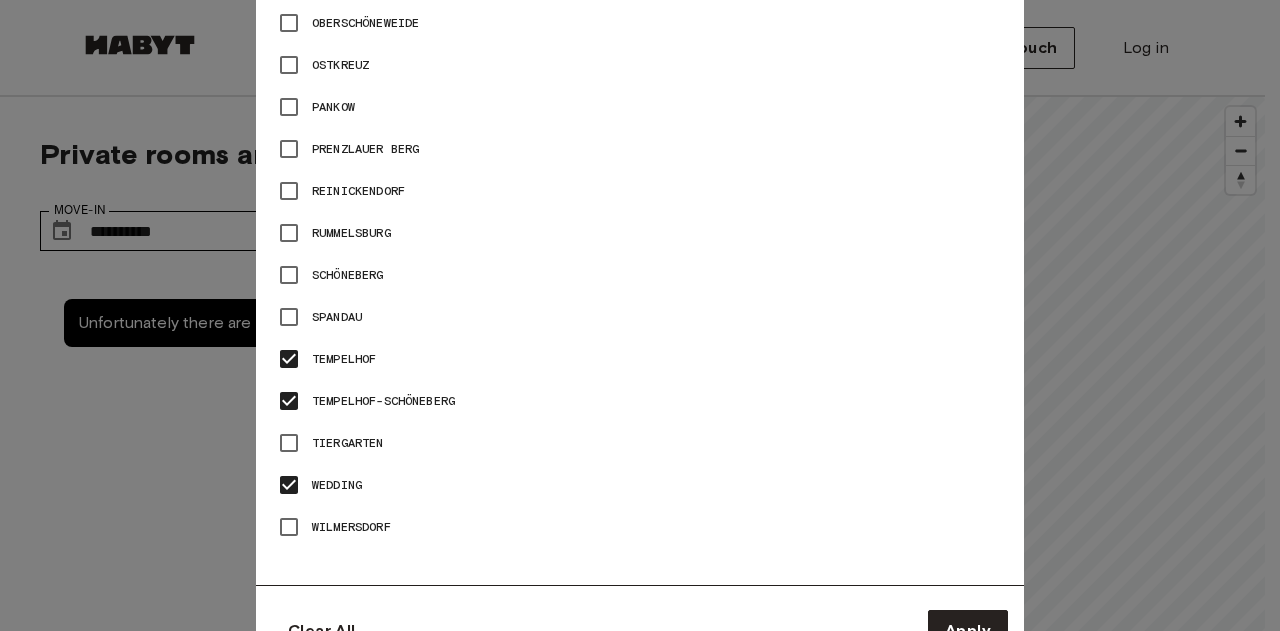 click on "Wilmersdorf" at bounding box center [640, 527] 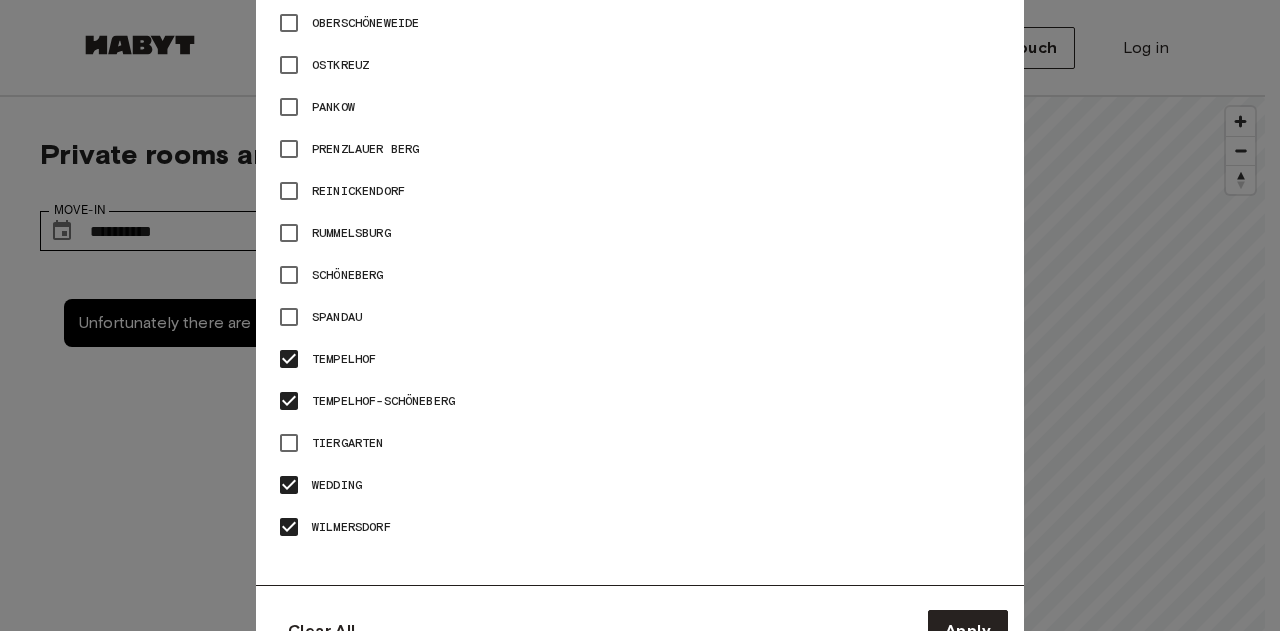 click on "Schöneberg" at bounding box center (348, 275) 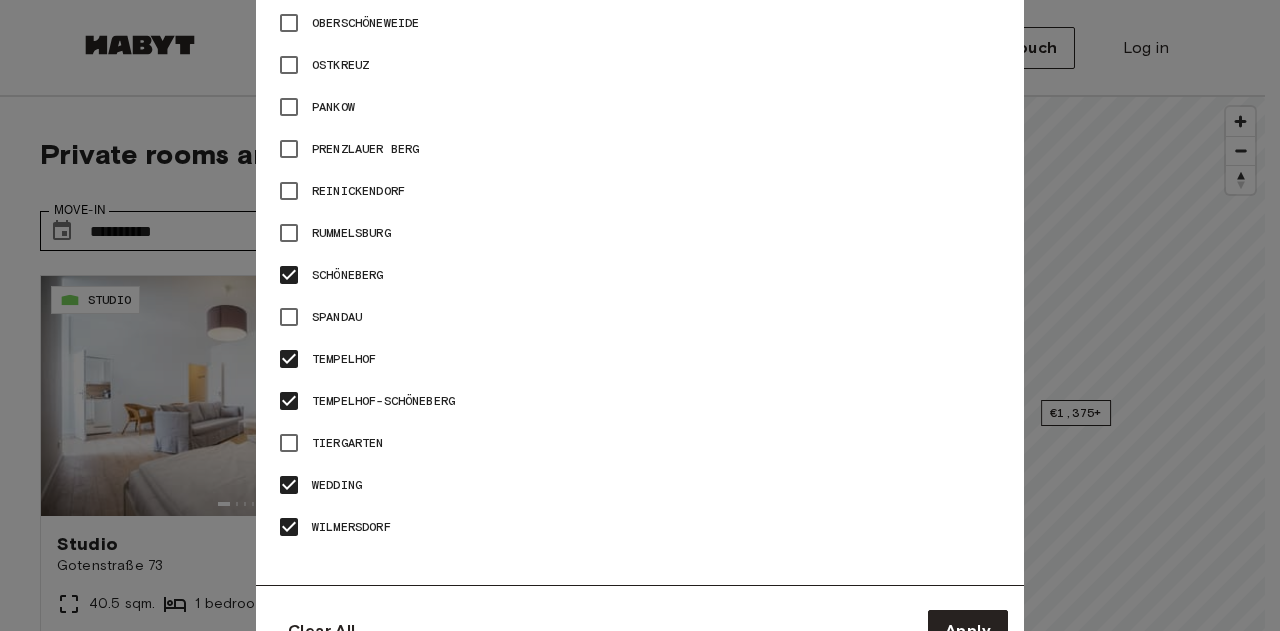 click at bounding box center (640, 315) 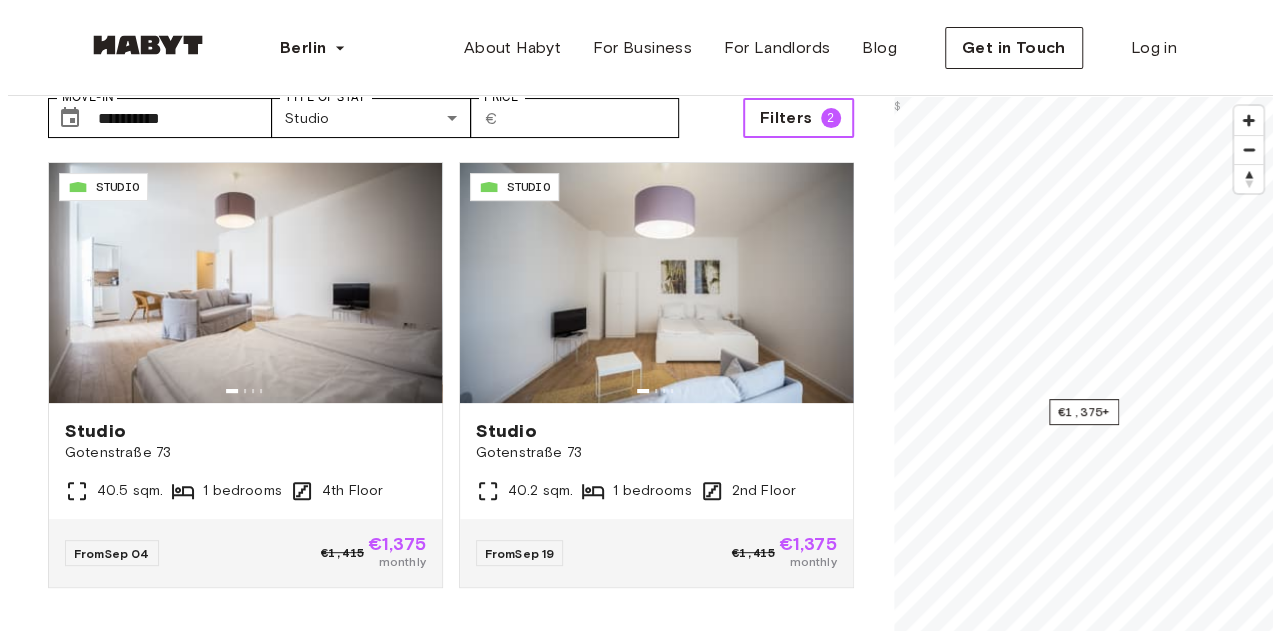 scroll, scrollTop: 0, scrollLeft: 0, axis: both 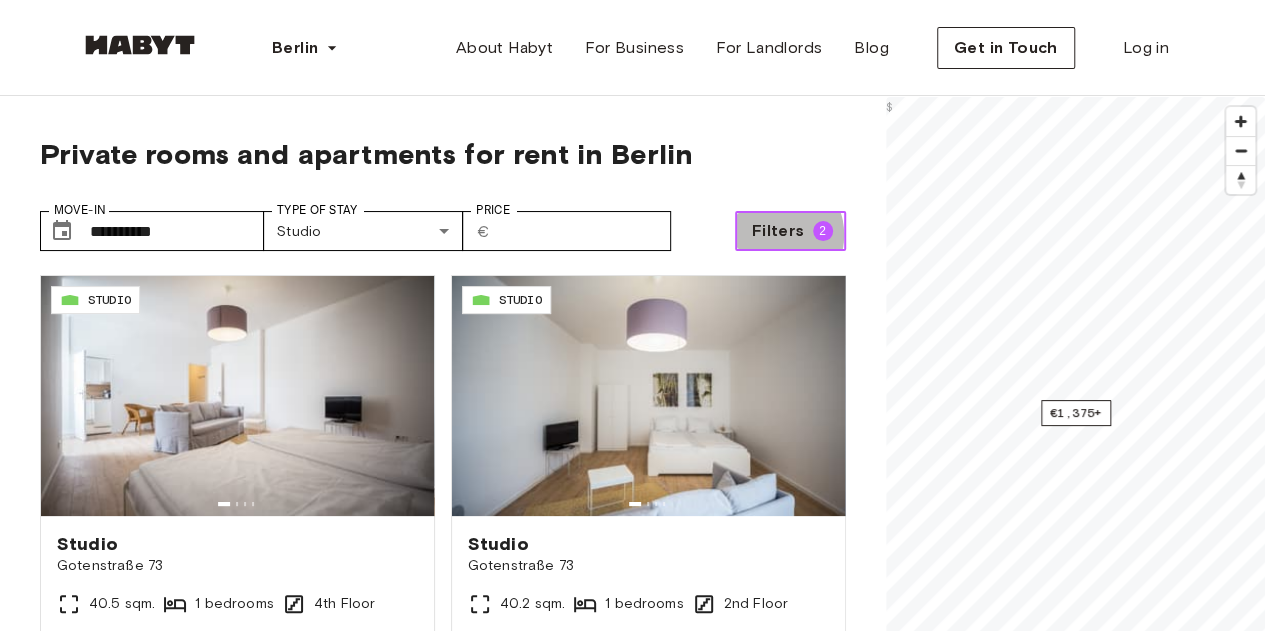 click on "Filters" at bounding box center (778, 231) 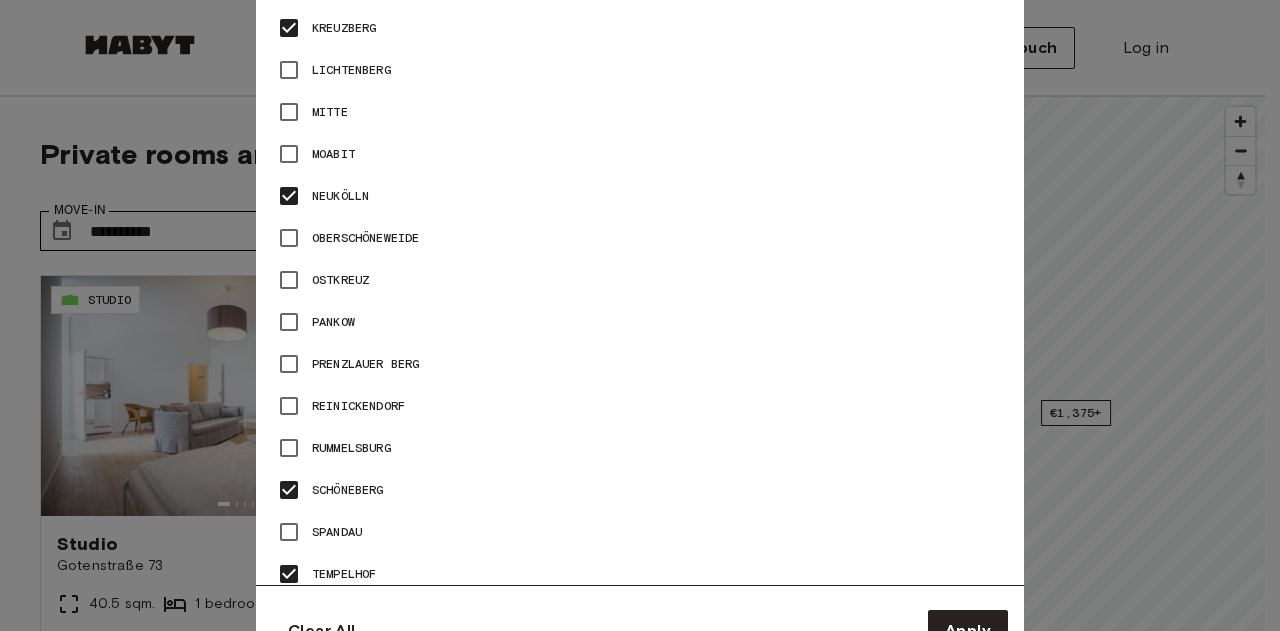 scroll, scrollTop: 1175, scrollLeft: 0, axis: vertical 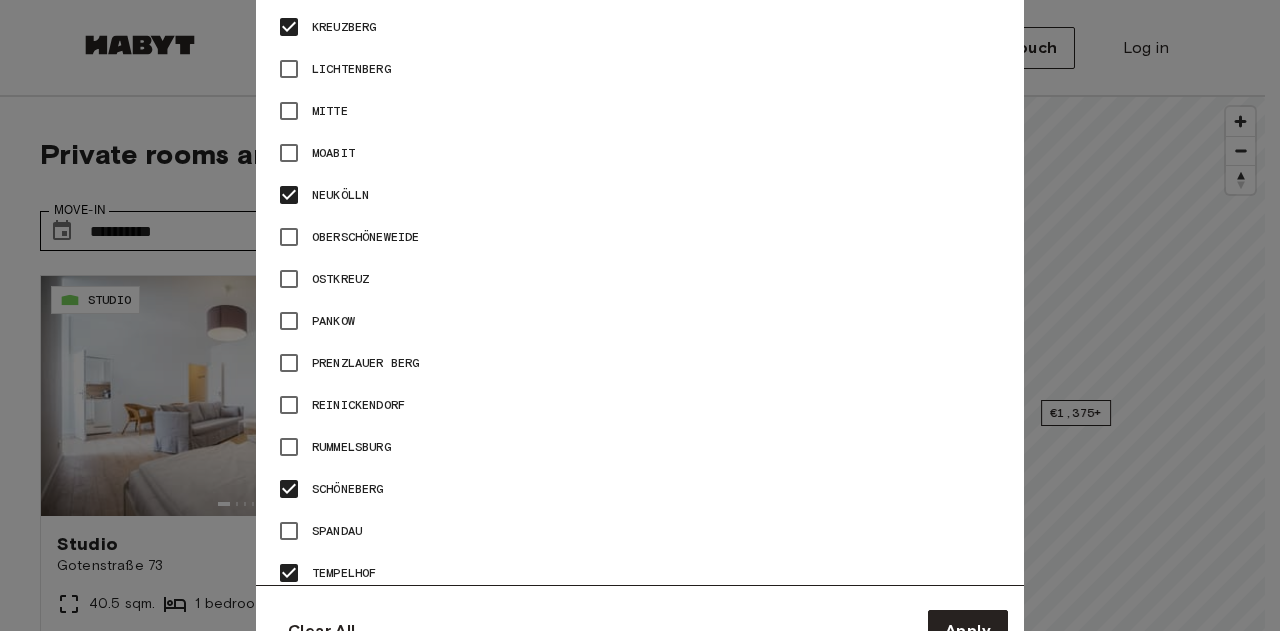 click on "Schöneberg" at bounding box center [640, 489] 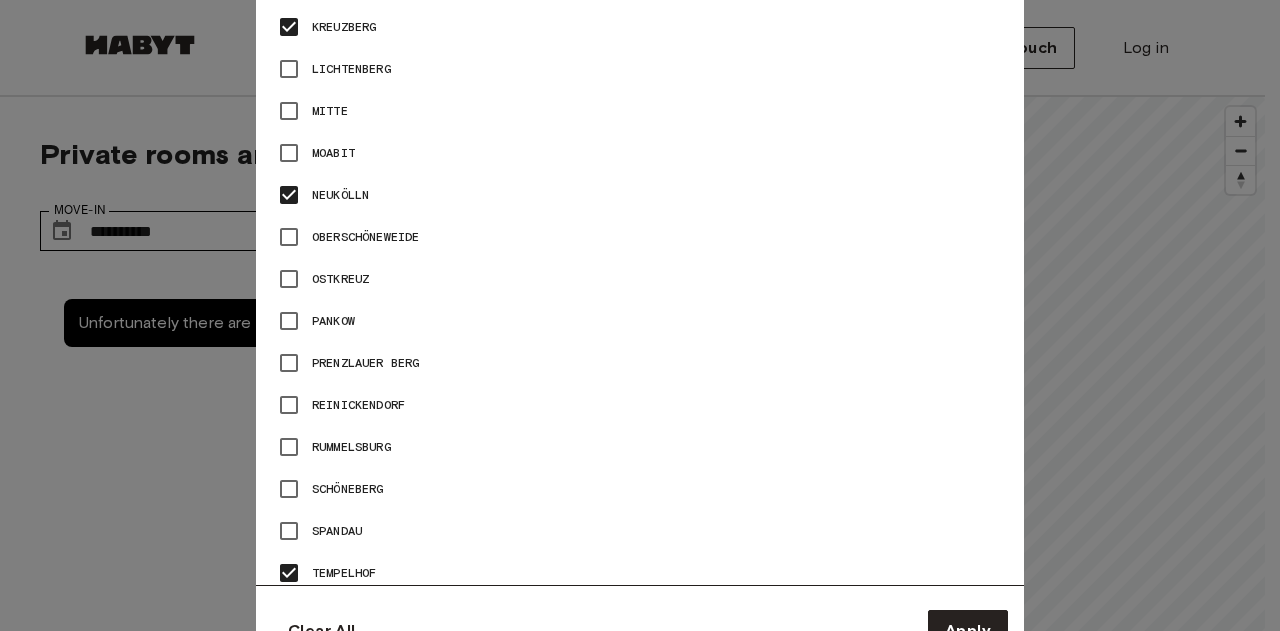 click on "Reinickendorf" at bounding box center [640, 405] 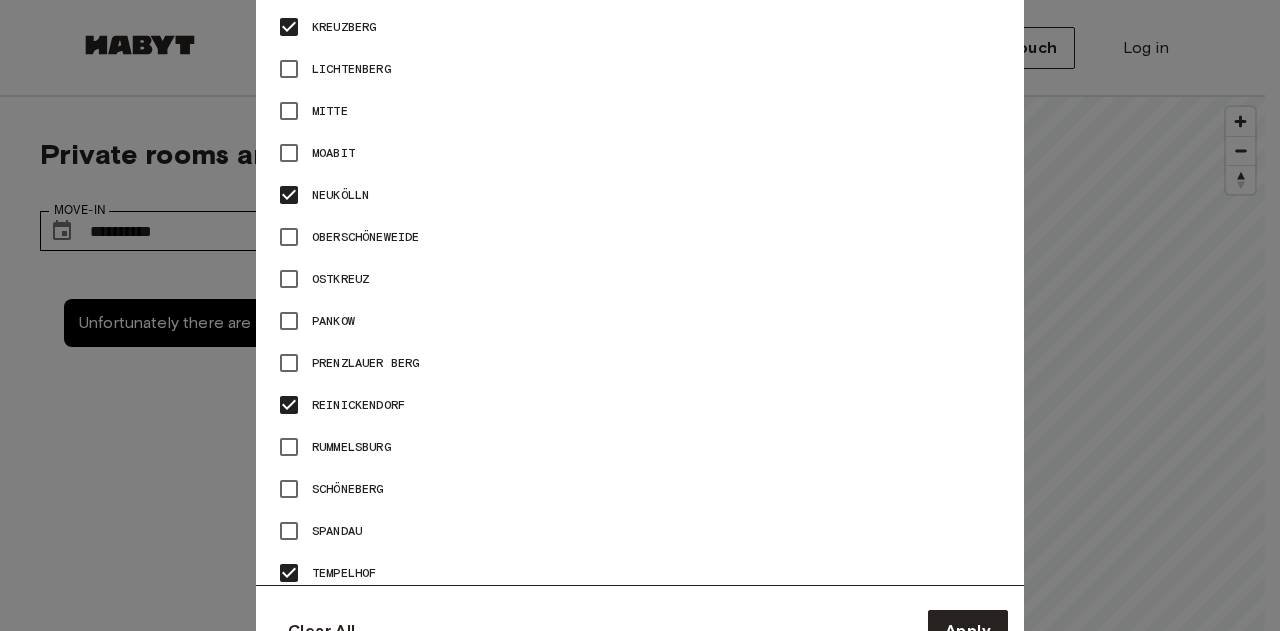 click on "Prenzlauer Berg" at bounding box center [365, 363] 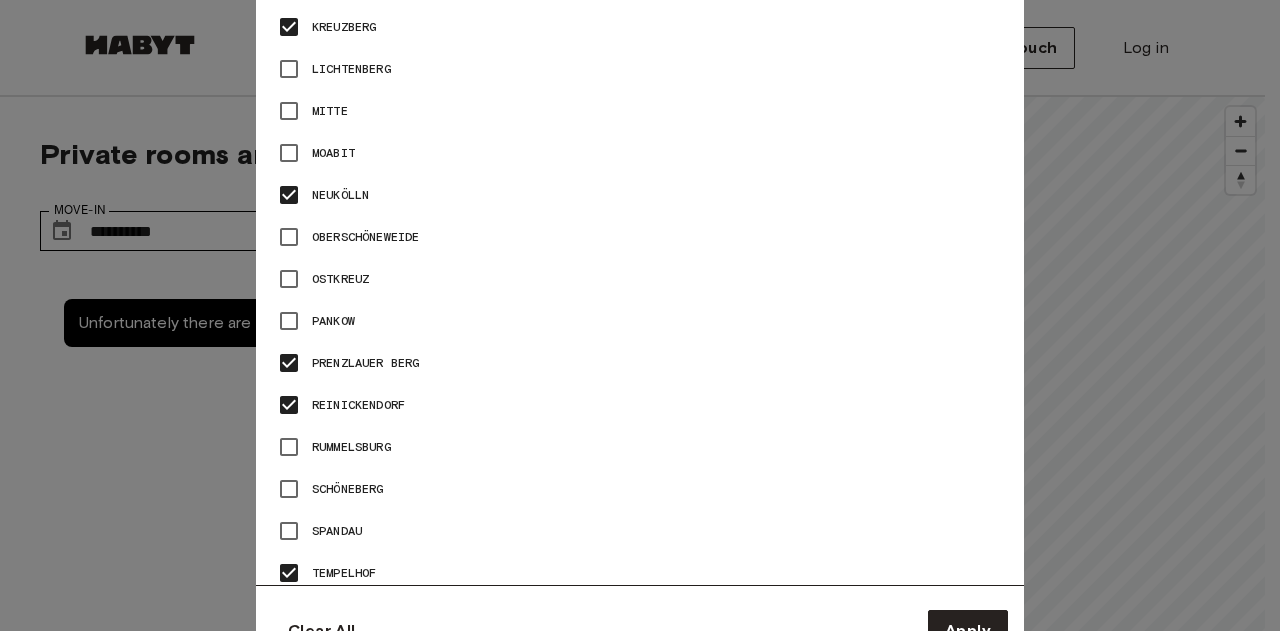 click on "Pankow" at bounding box center [333, 321] 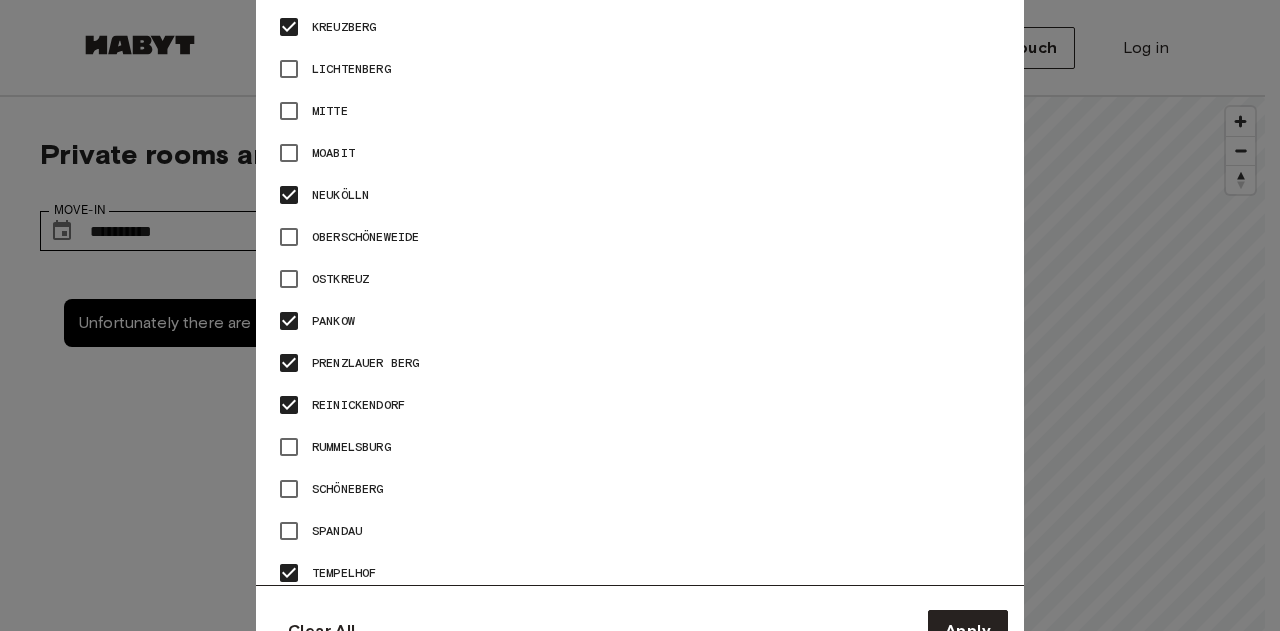 click on "Ostkreuz" at bounding box center [340, 279] 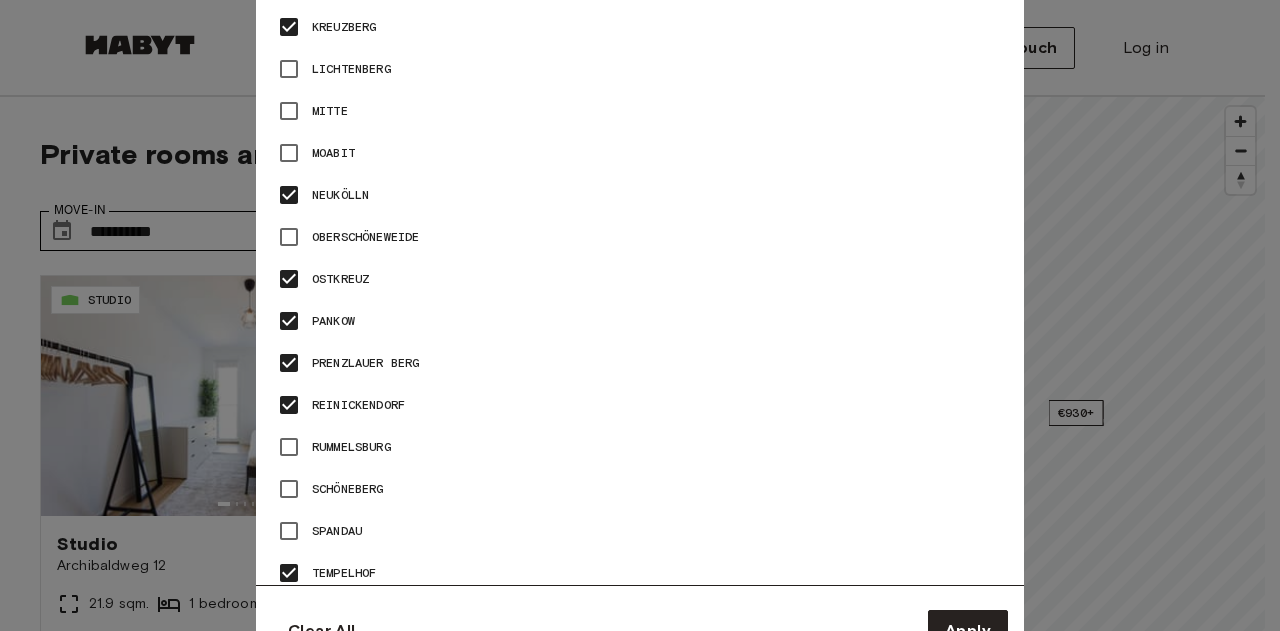 click on "Ostkreuz" at bounding box center [340, 279] 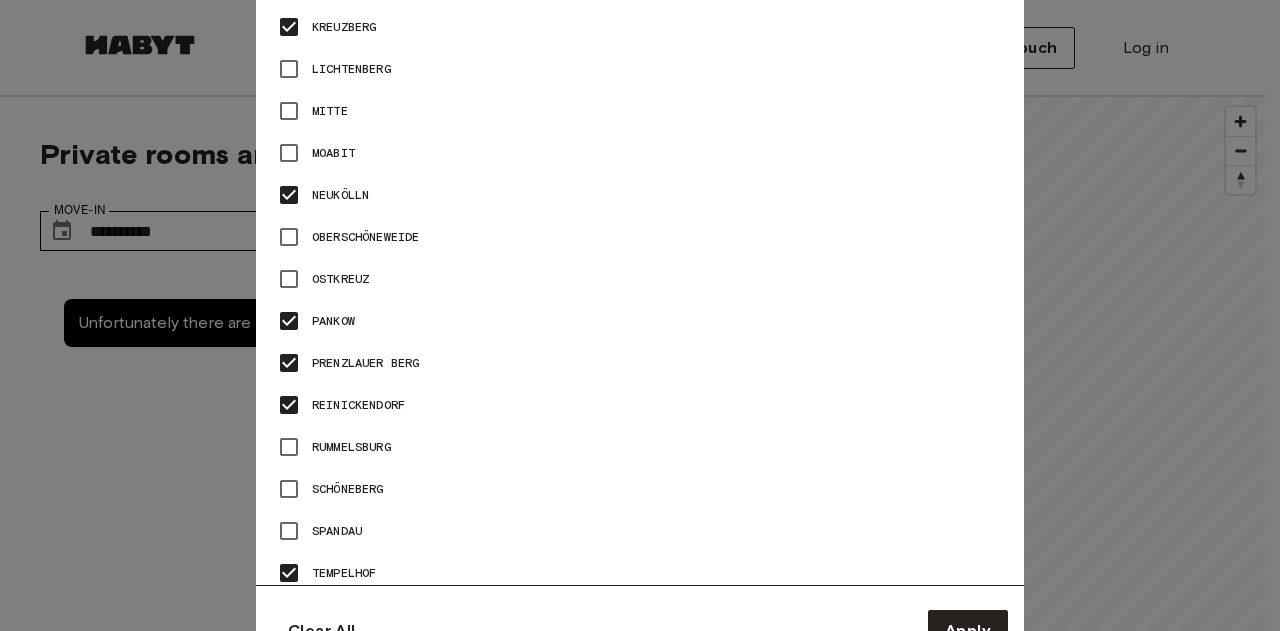 click on "Oberschöneweide" at bounding box center (365, 237) 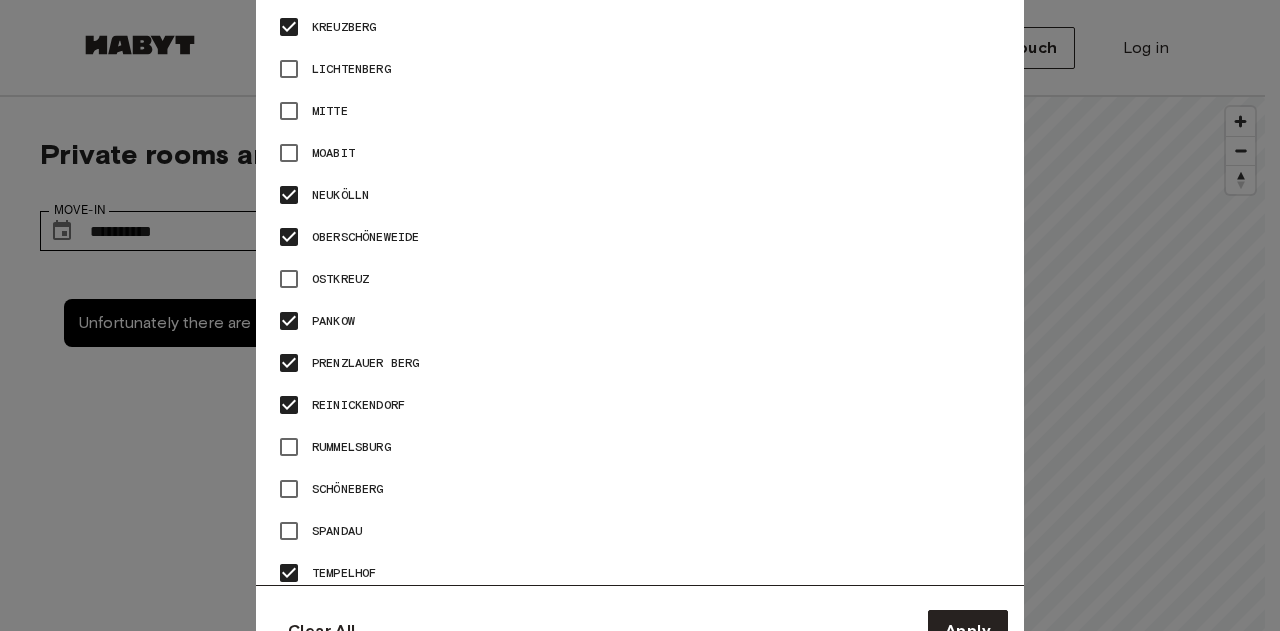 click on "Oberschöneweide" at bounding box center [365, 237] 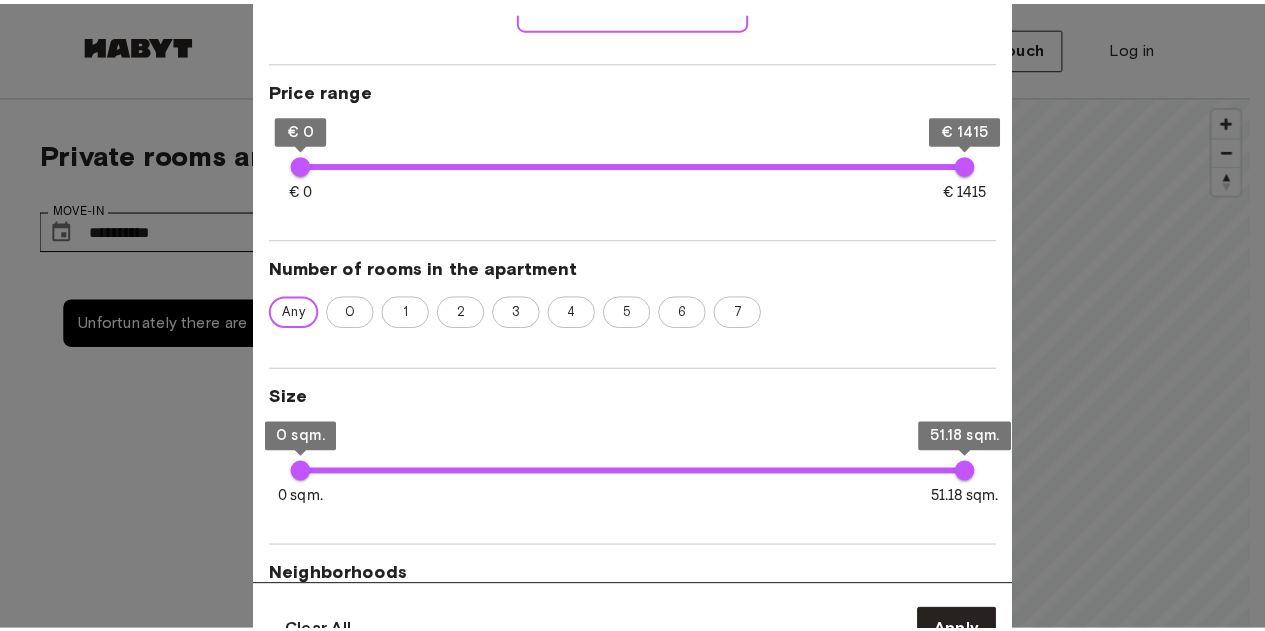 scroll, scrollTop: 0, scrollLeft: 0, axis: both 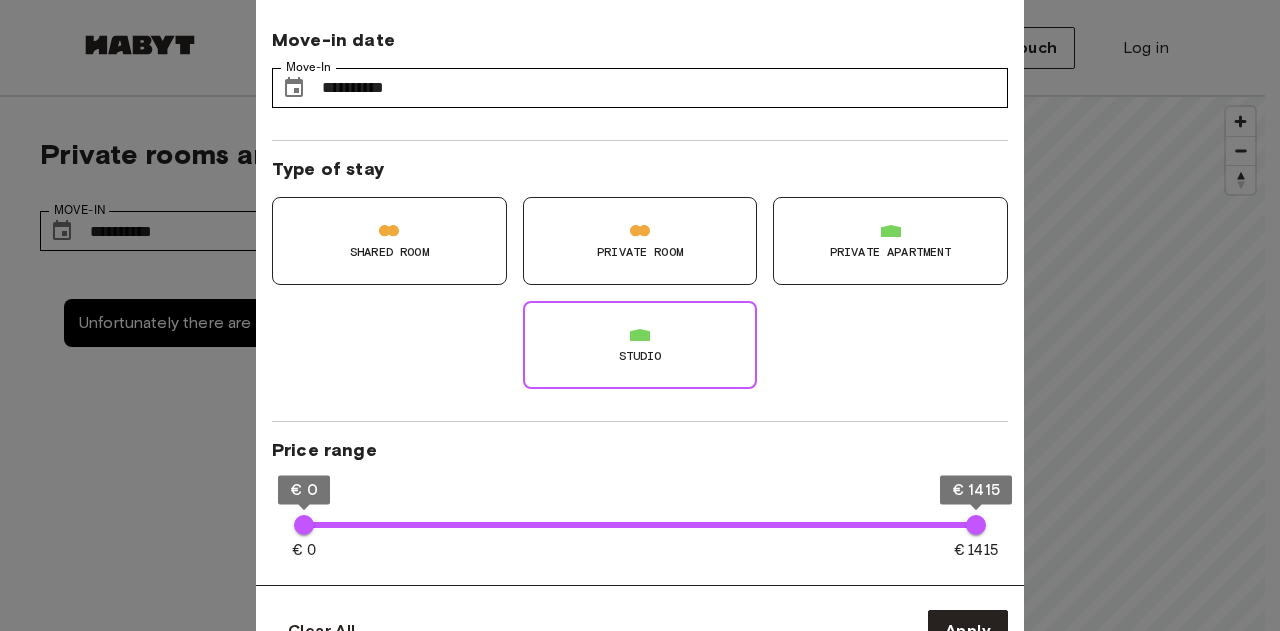 click on "Shared Room" at bounding box center (389, 252) 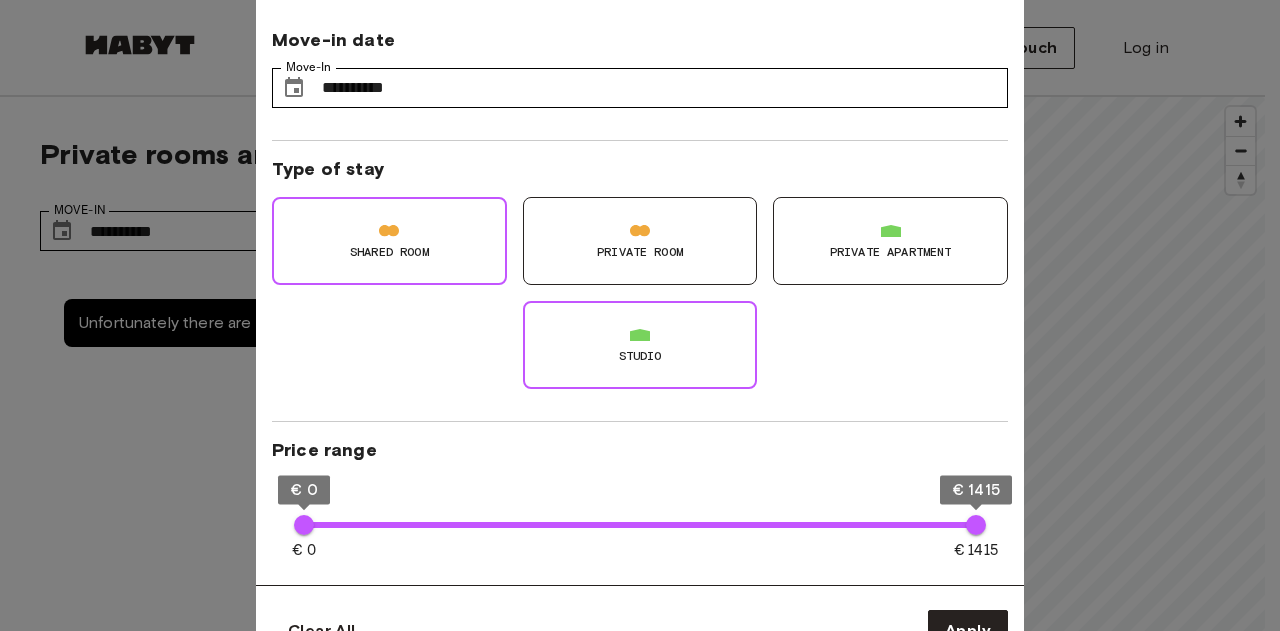 click on "Private Room" at bounding box center (640, 241) 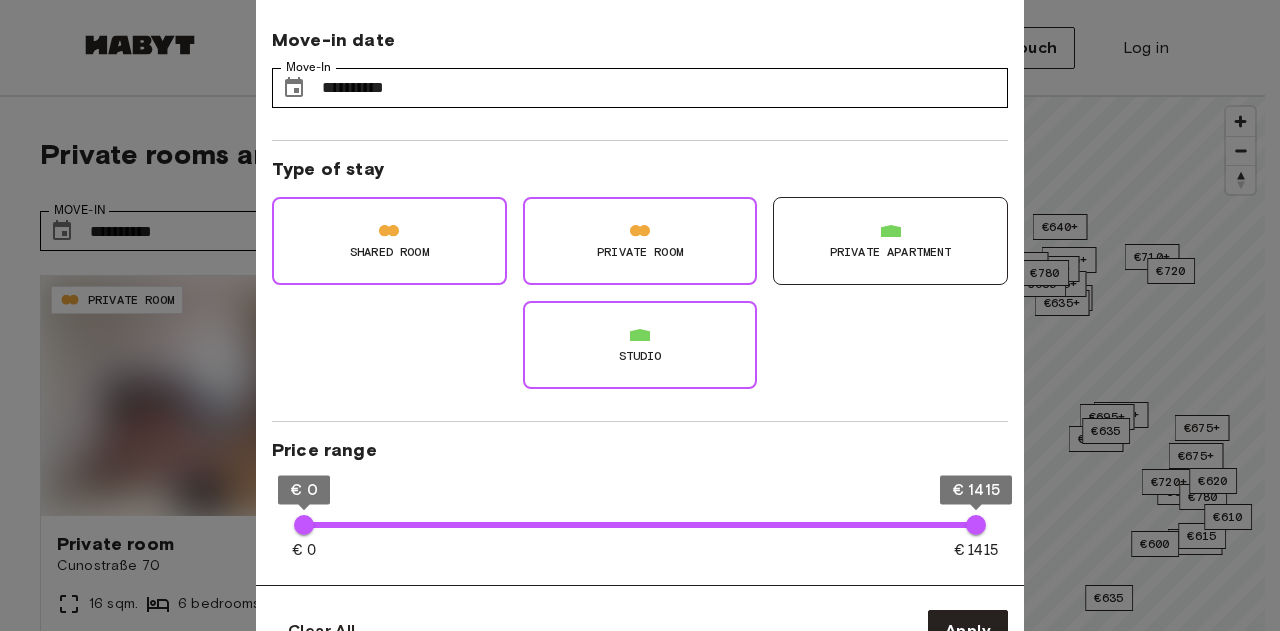 type on "**" 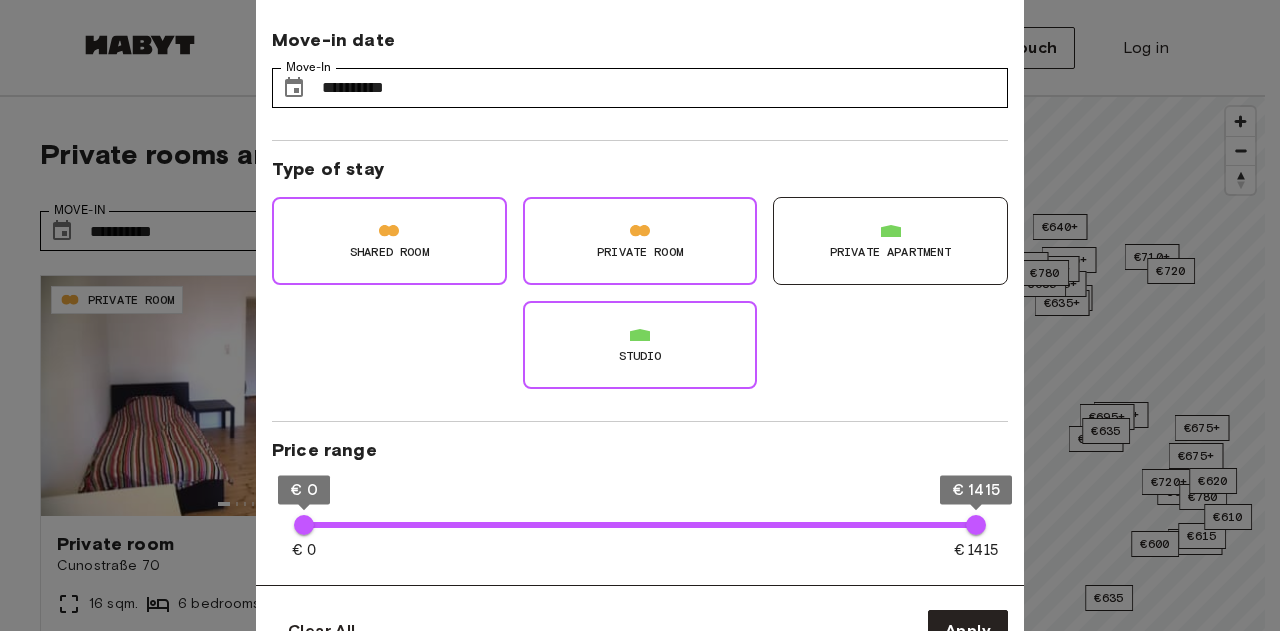 click on "Studio" at bounding box center (640, 345) 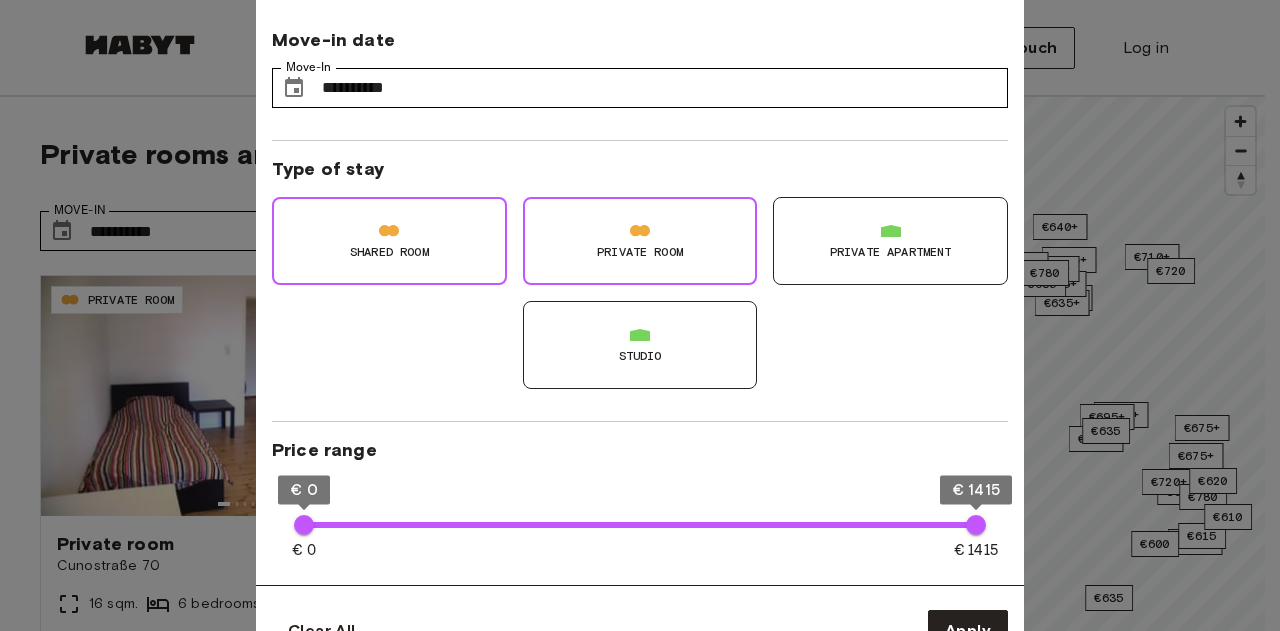 type on "**" 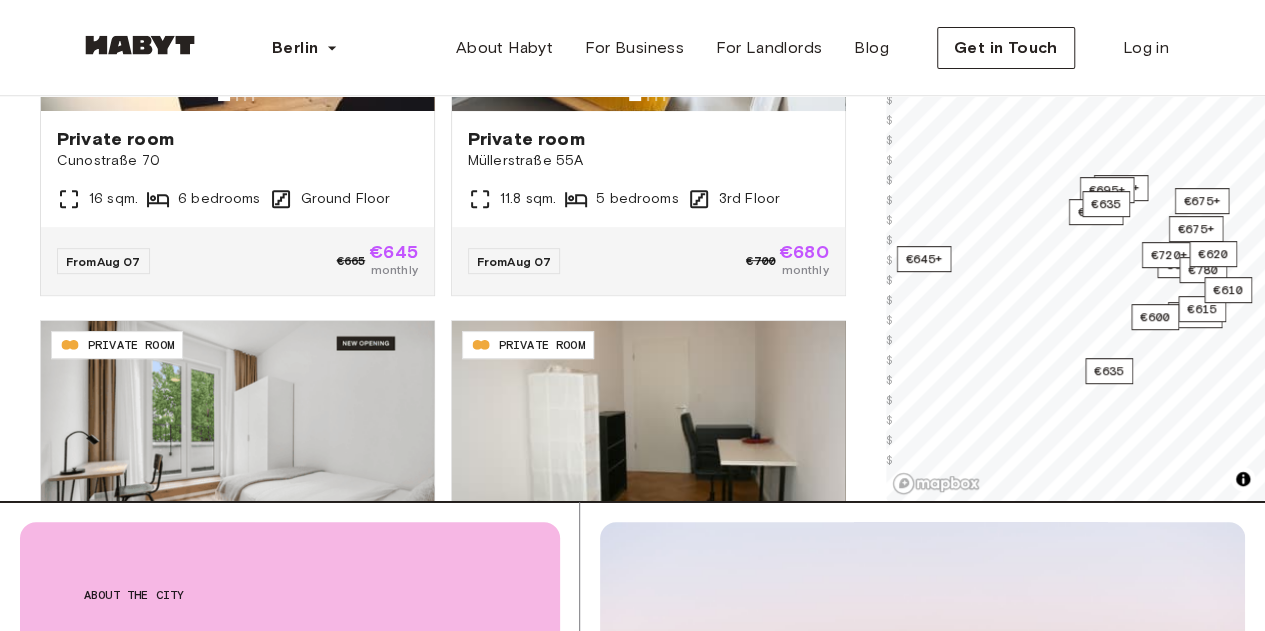 scroll, scrollTop: 403, scrollLeft: 0, axis: vertical 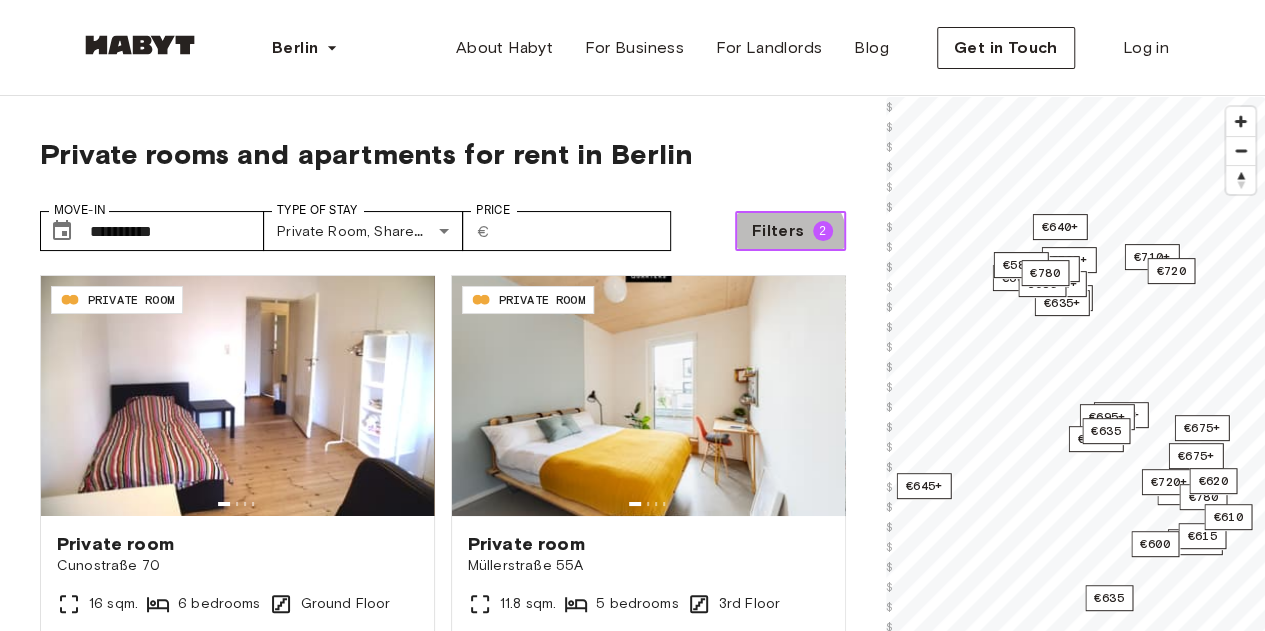 click on "Filters" at bounding box center [778, 231] 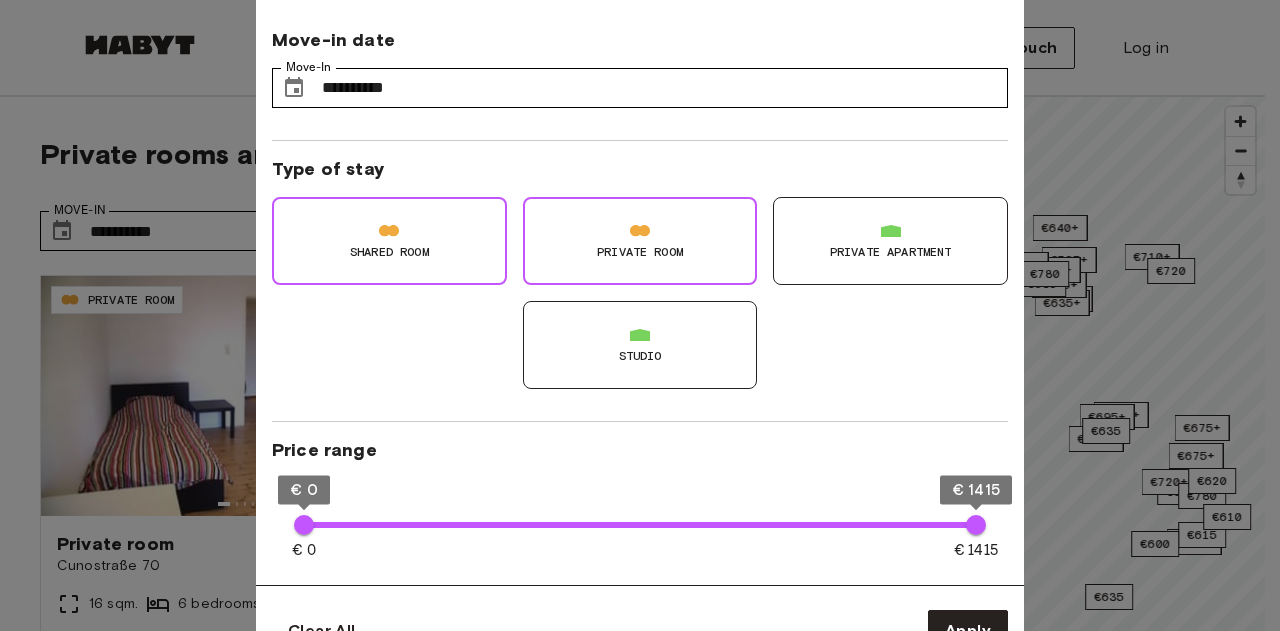 click on "Private Room" at bounding box center (640, 241) 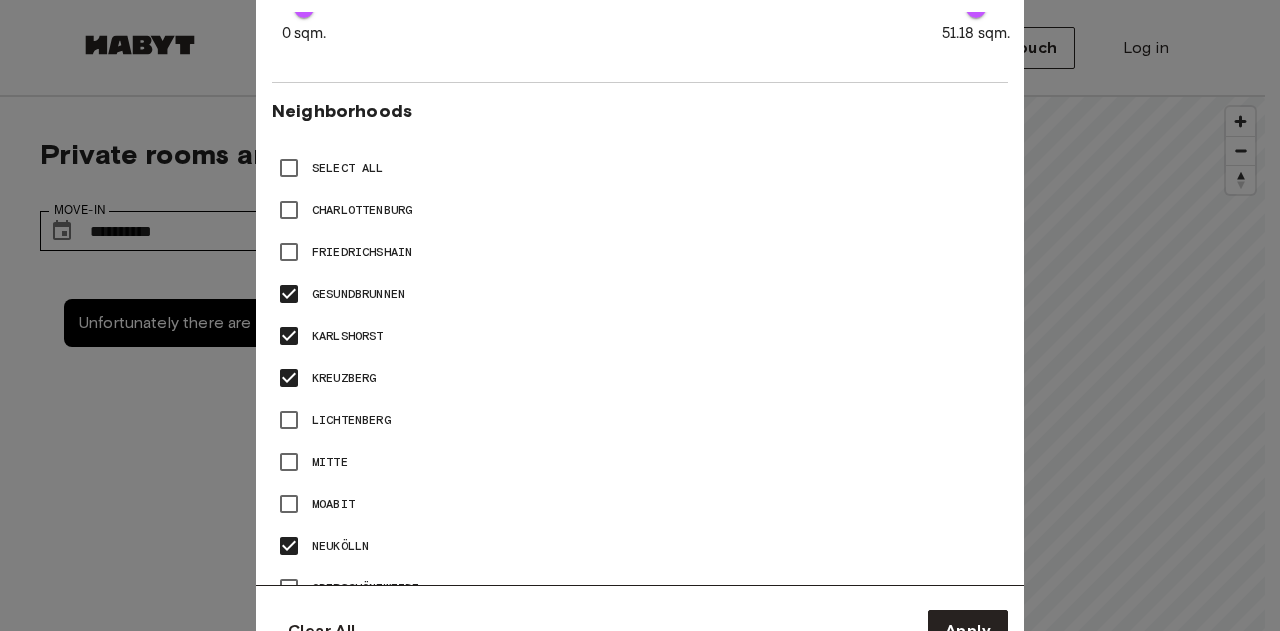 scroll, scrollTop: 835, scrollLeft: 0, axis: vertical 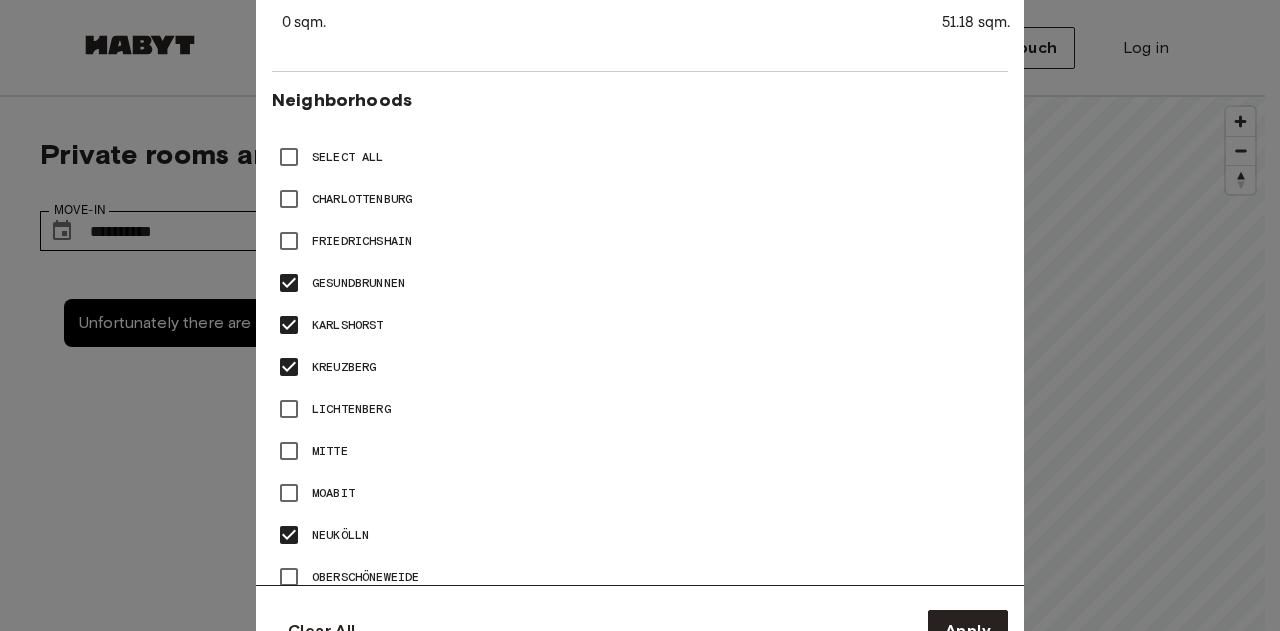 click on "Select All" at bounding box center [348, 157] 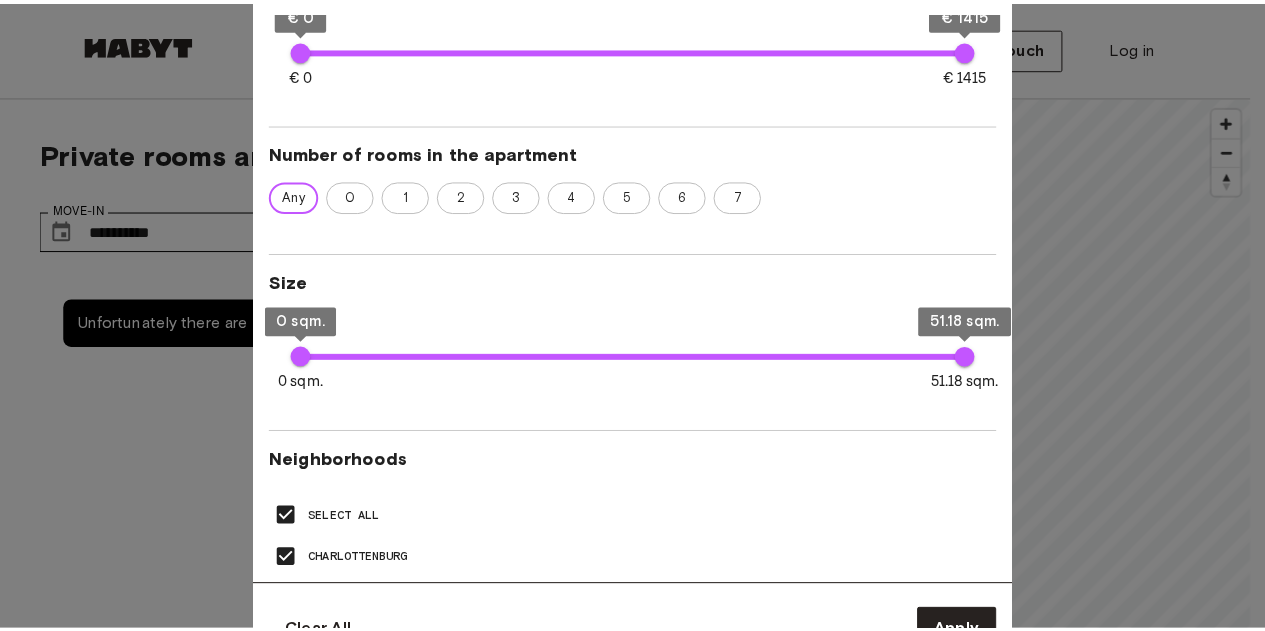 scroll, scrollTop: 431, scrollLeft: 0, axis: vertical 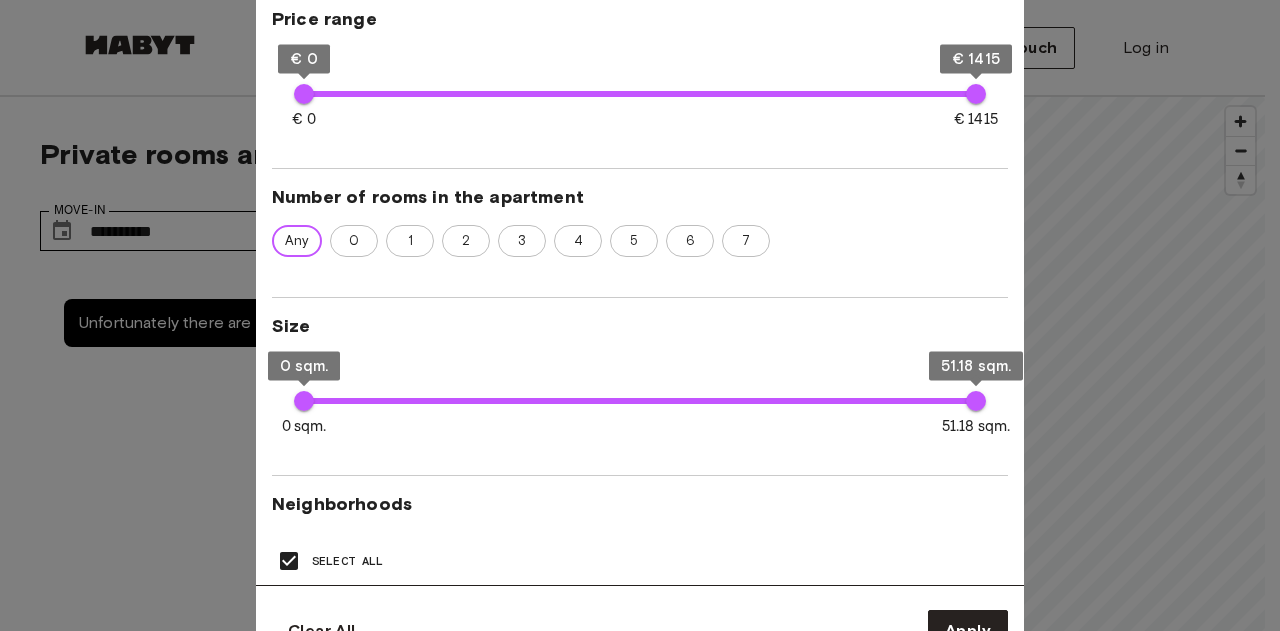 click at bounding box center (640, 315) 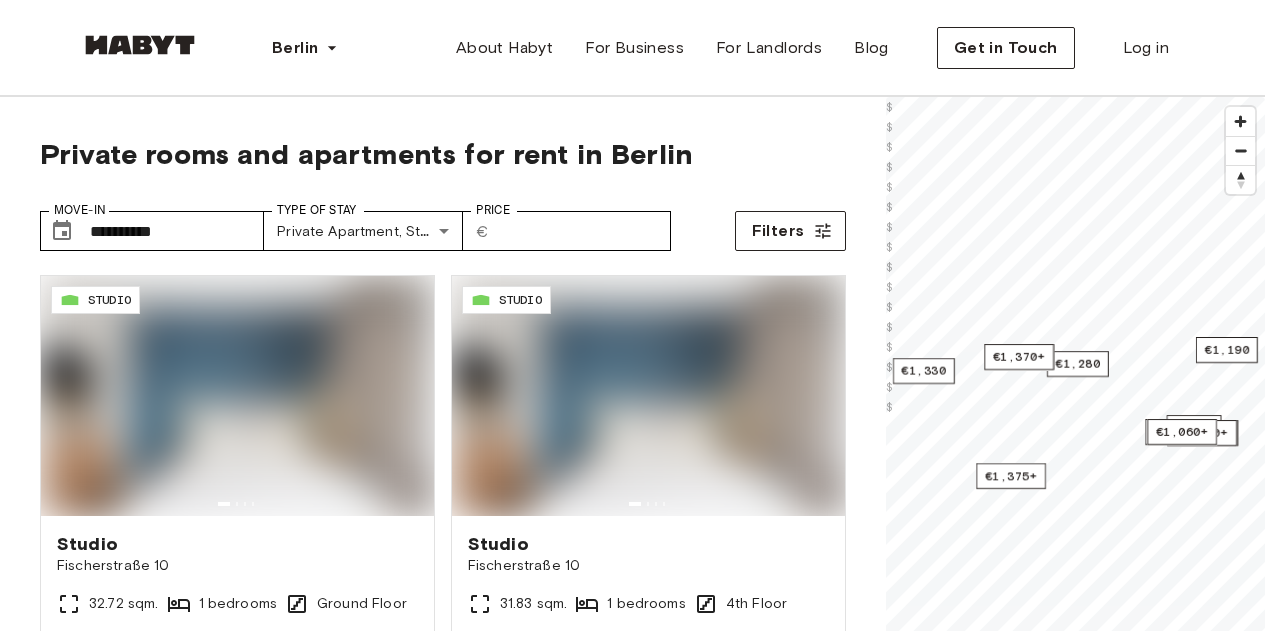 scroll, scrollTop: 0, scrollLeft: 0, axis: both 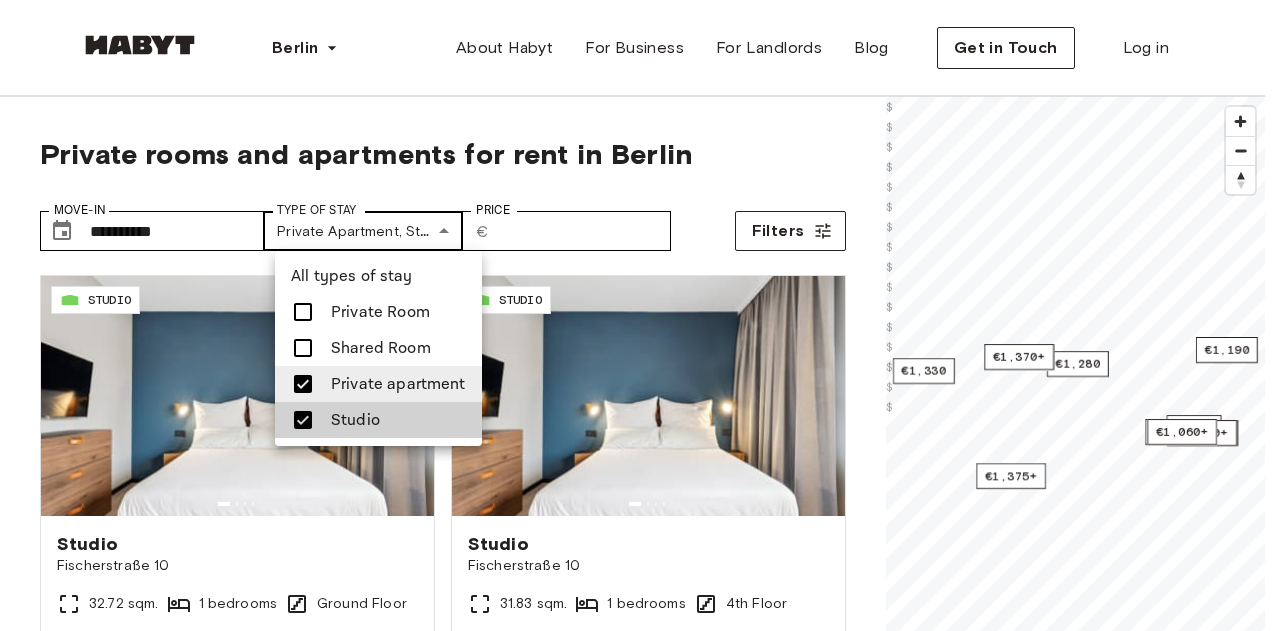 click on "**********" at bounding box center [640, 2430] 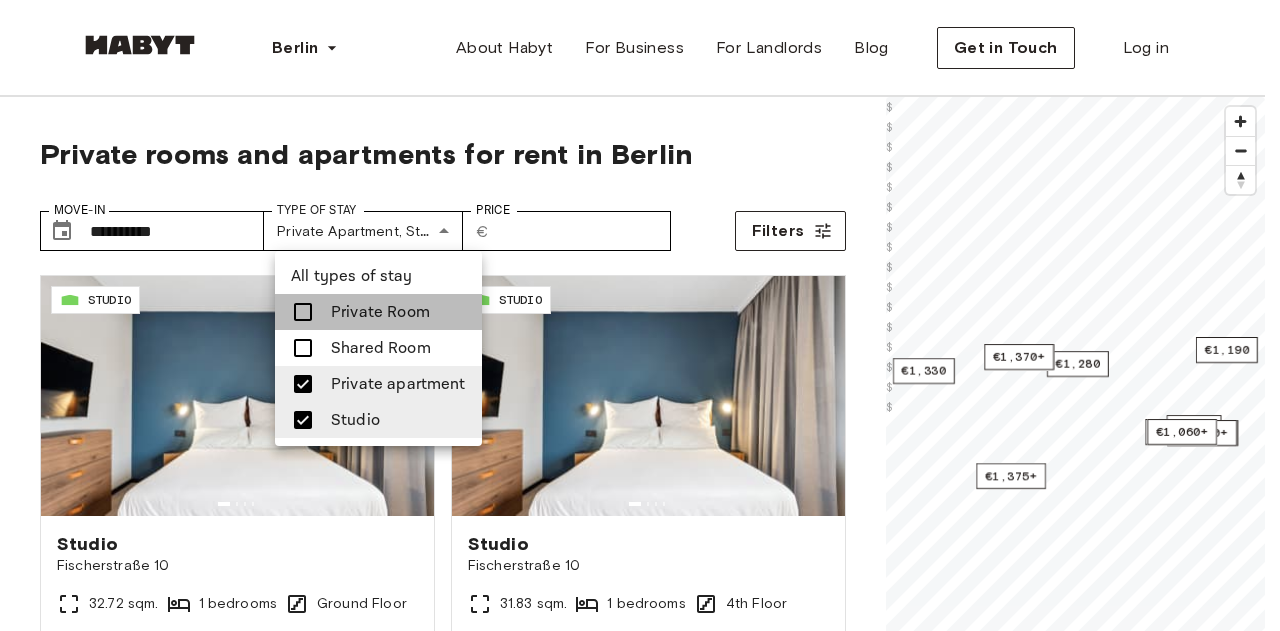 click on "Private Room" at bounding box center (378, 312) 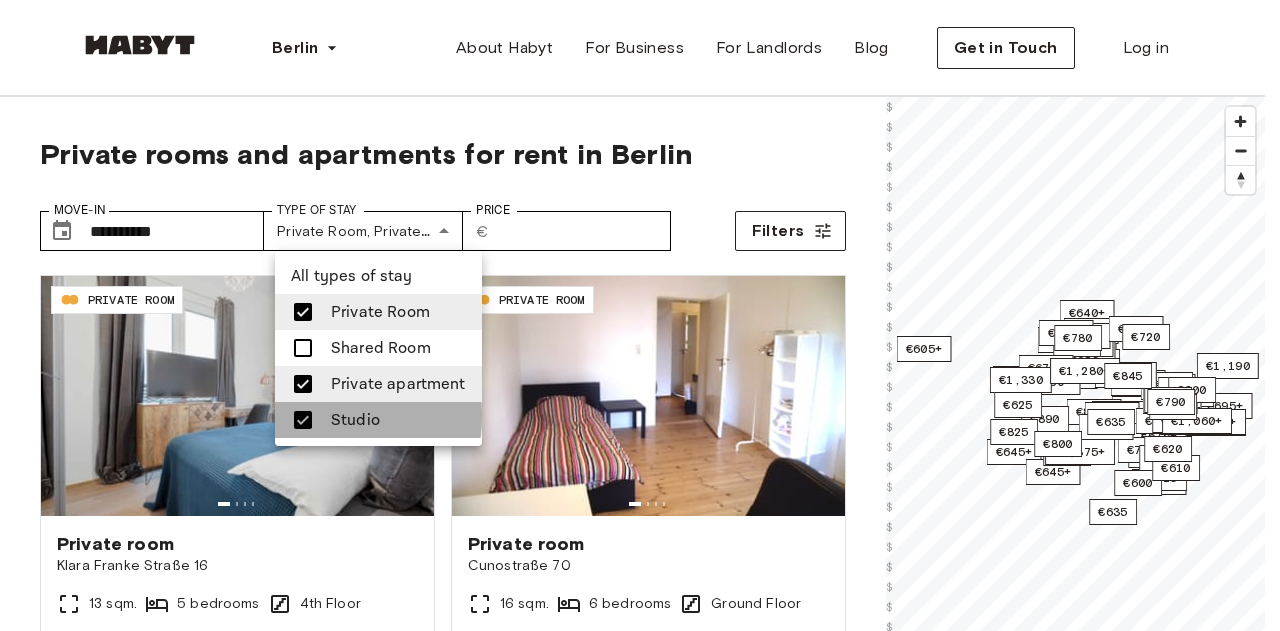 click at bounding box center [303, 420] 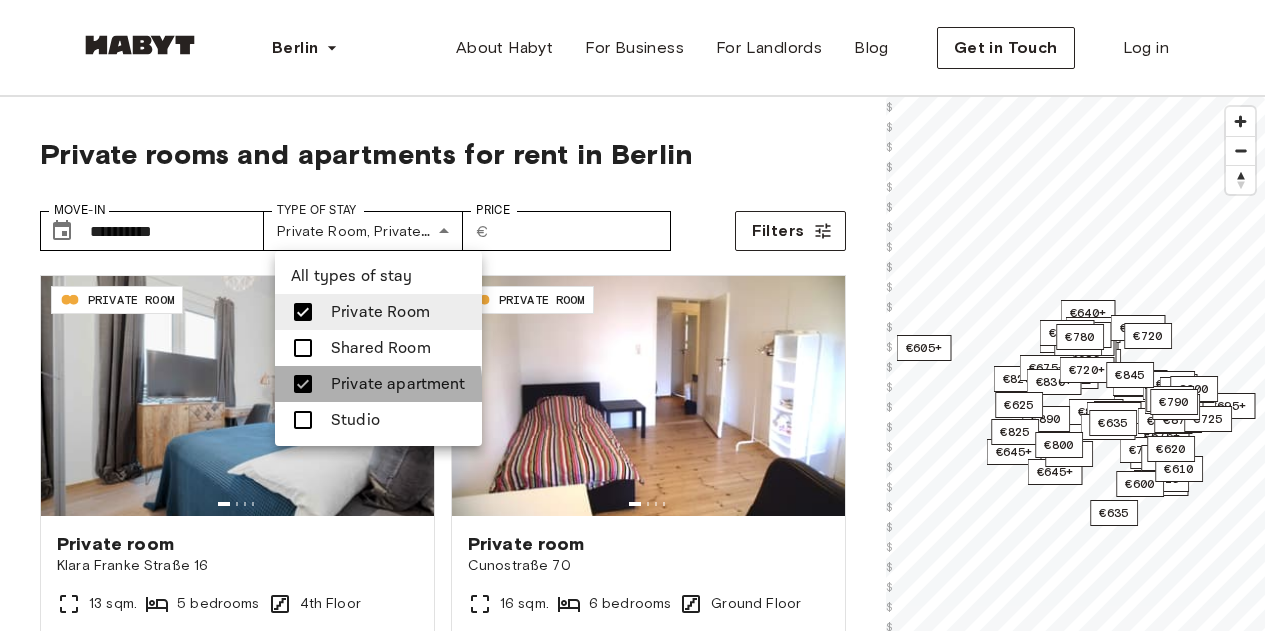 click on "Private apartment" at bounding box center [378, 384] 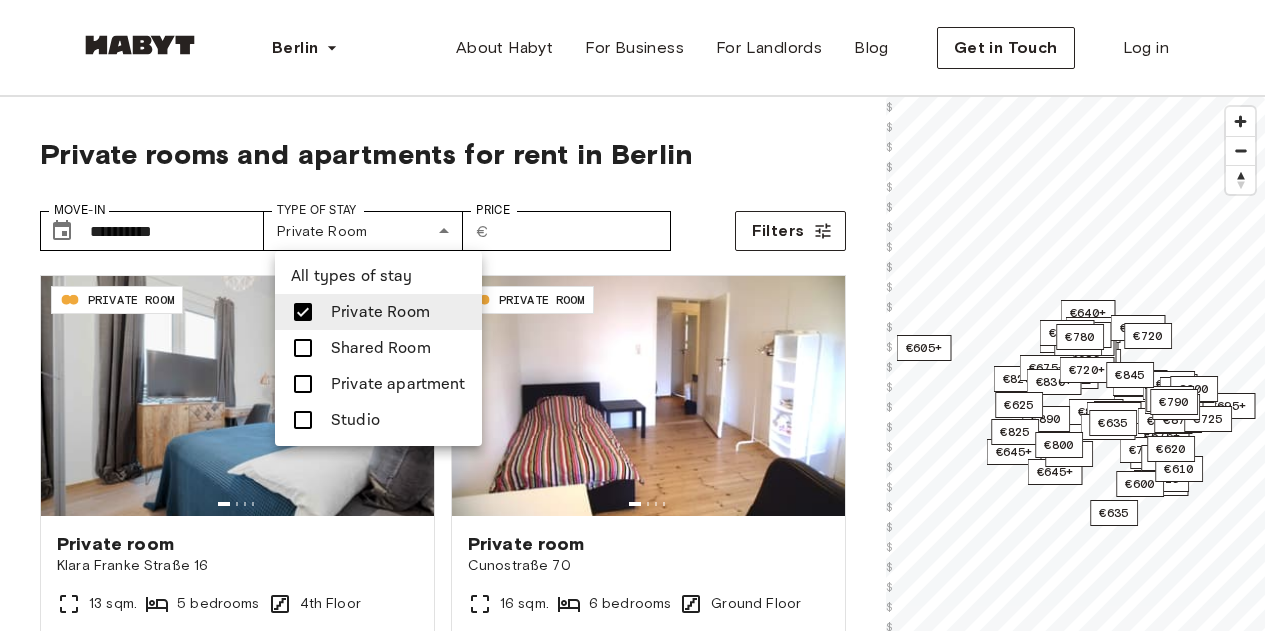 click at bounding box center (640, 315) 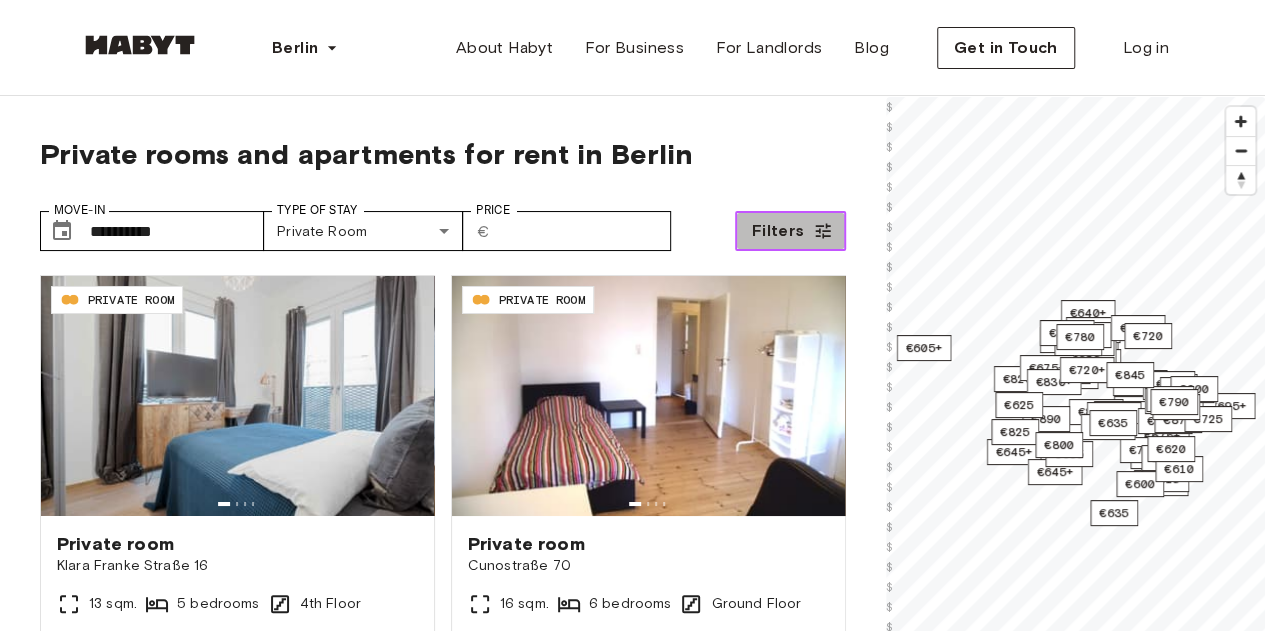 click 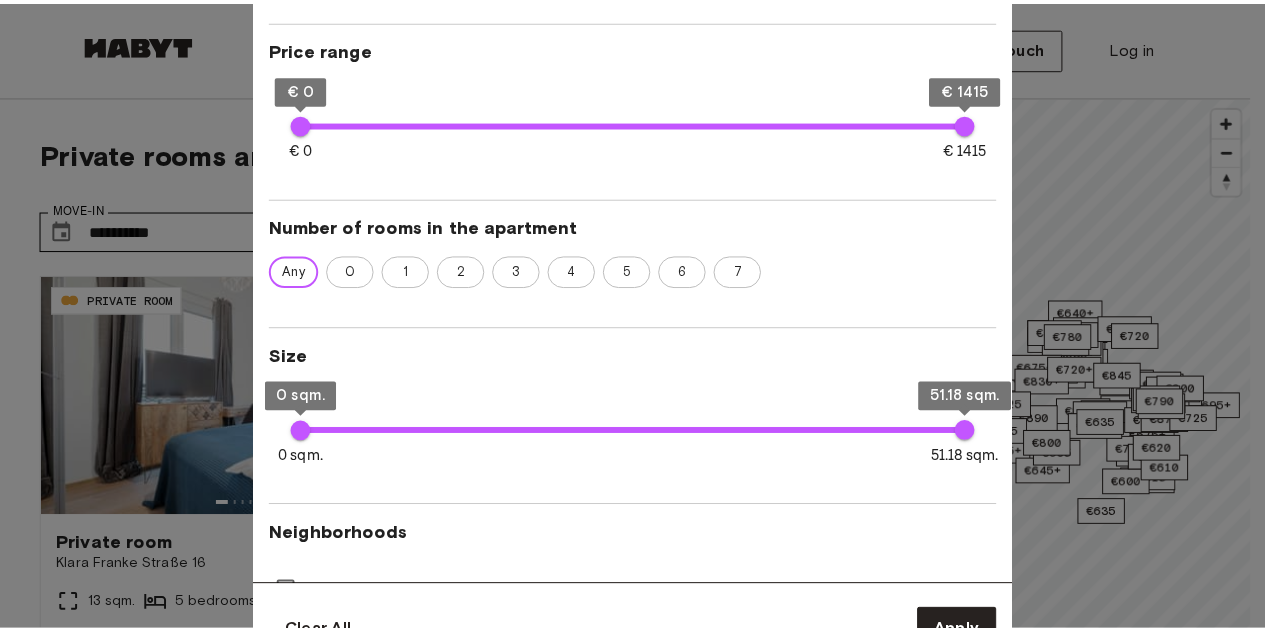 scroll, scrollTop: 0, scrollLeft: 0, axis: both 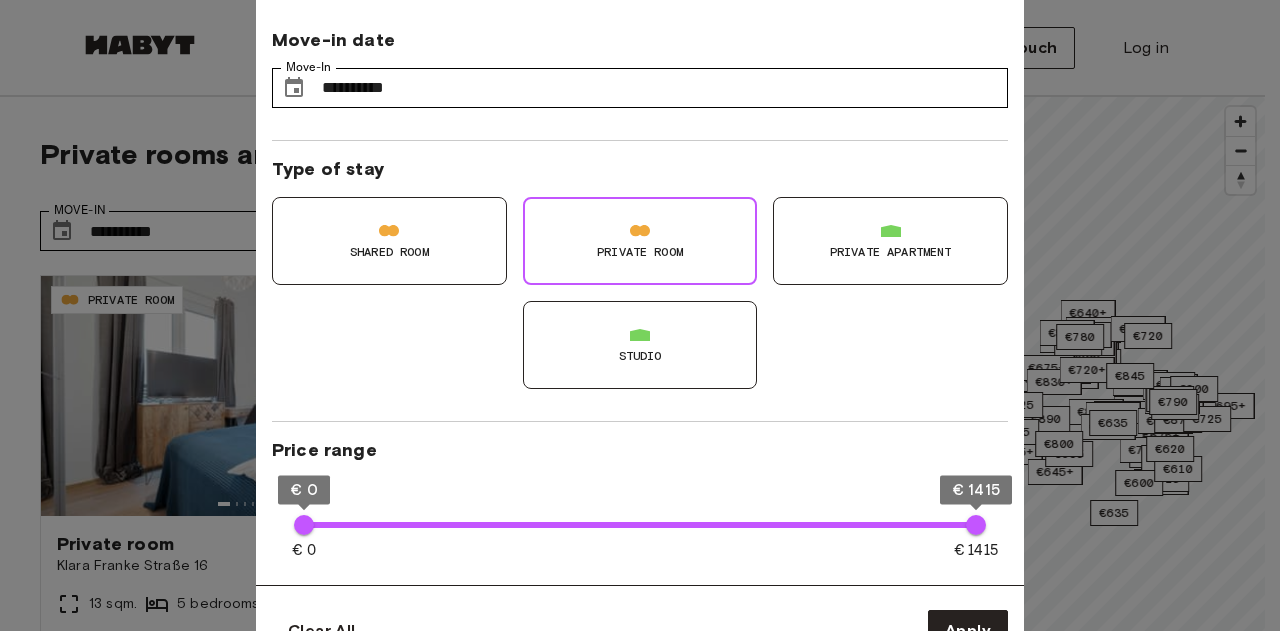 click at bounding box center (640, 315) 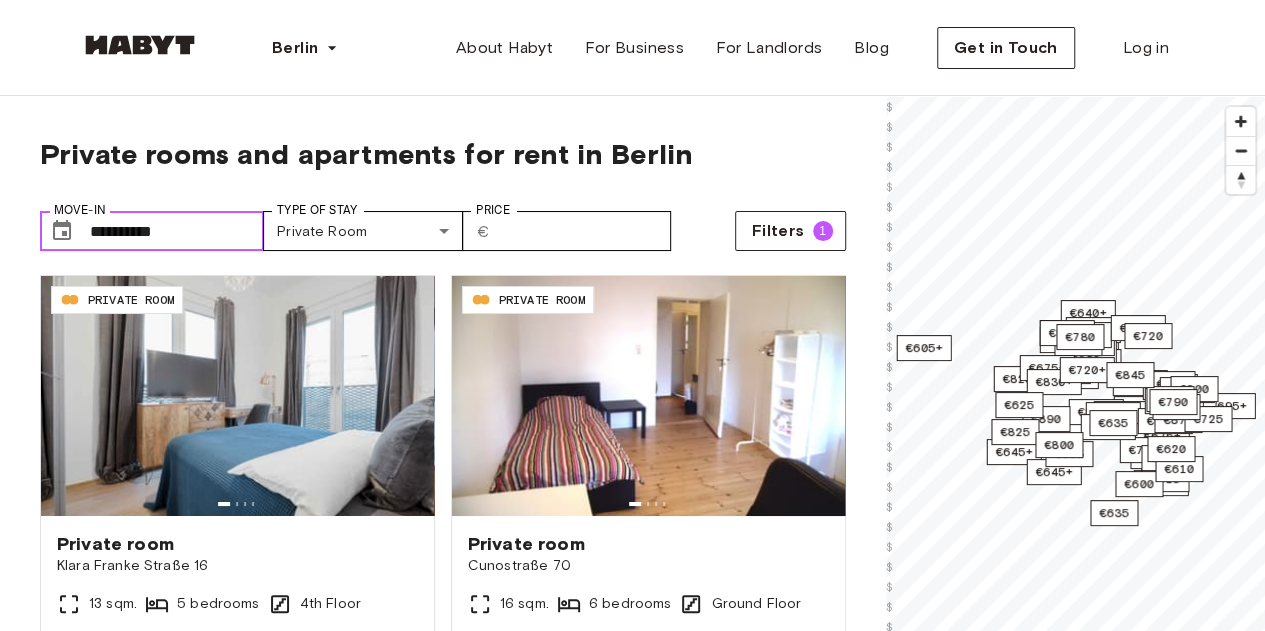 click on "**********" at bounding box center (177, 231) 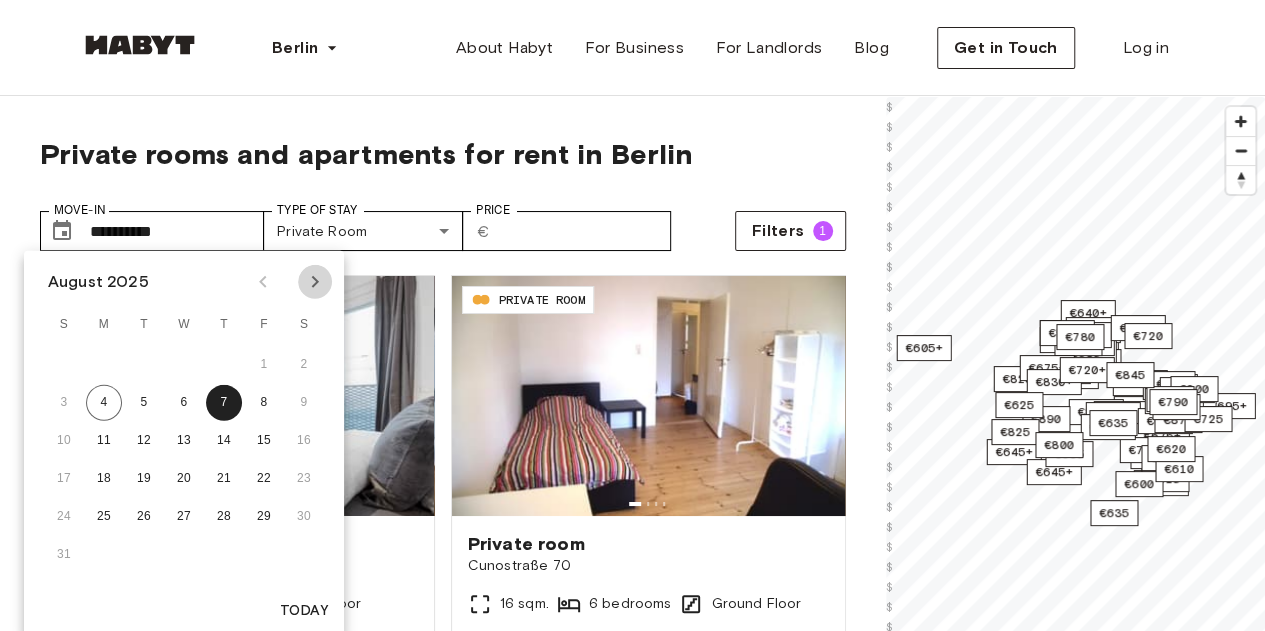click 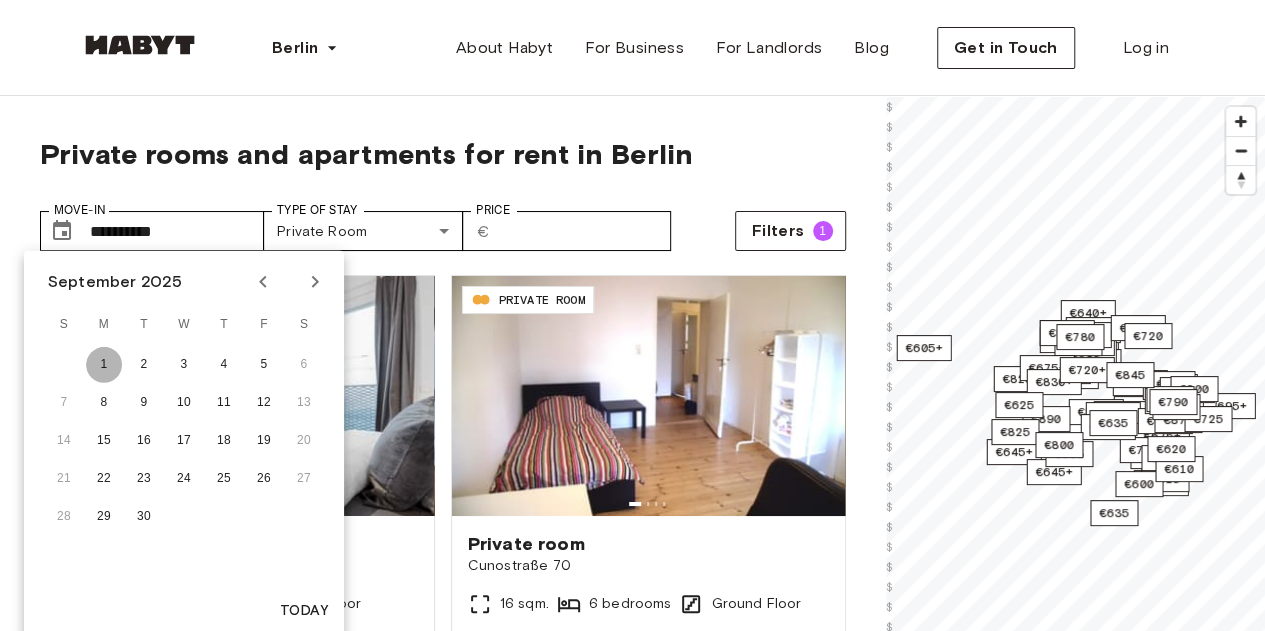 click on "1" at bounding box center [104, 365] 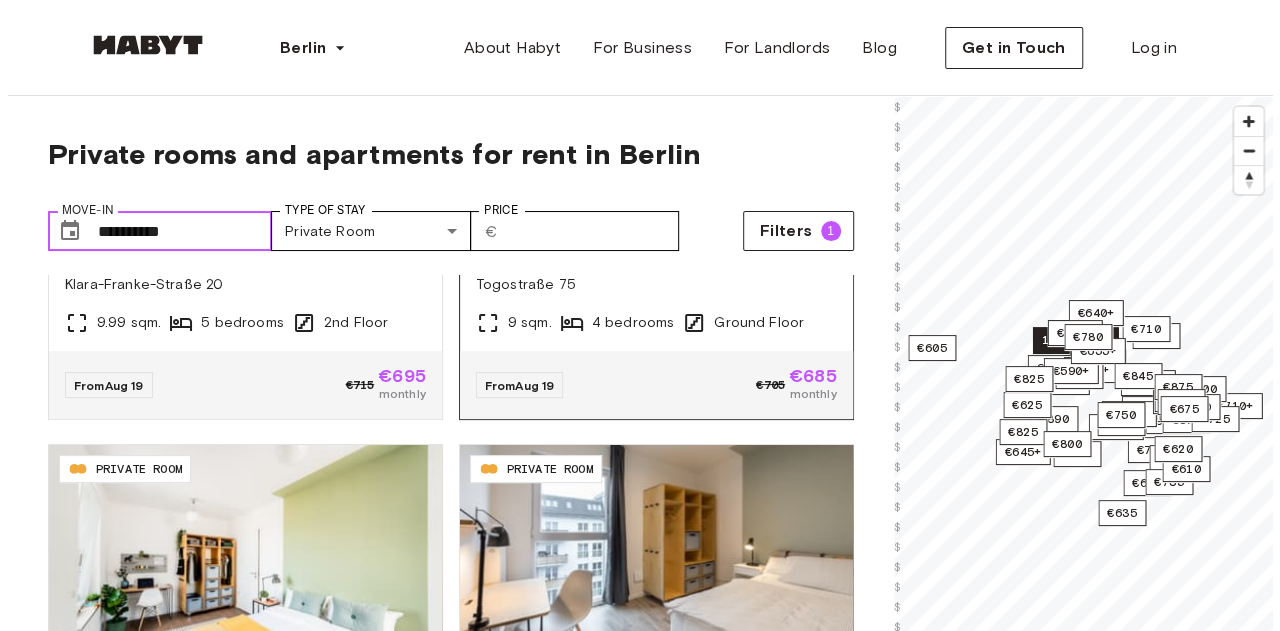 scroll, scrollTop: 0, scrollLeft: 0, axis: both 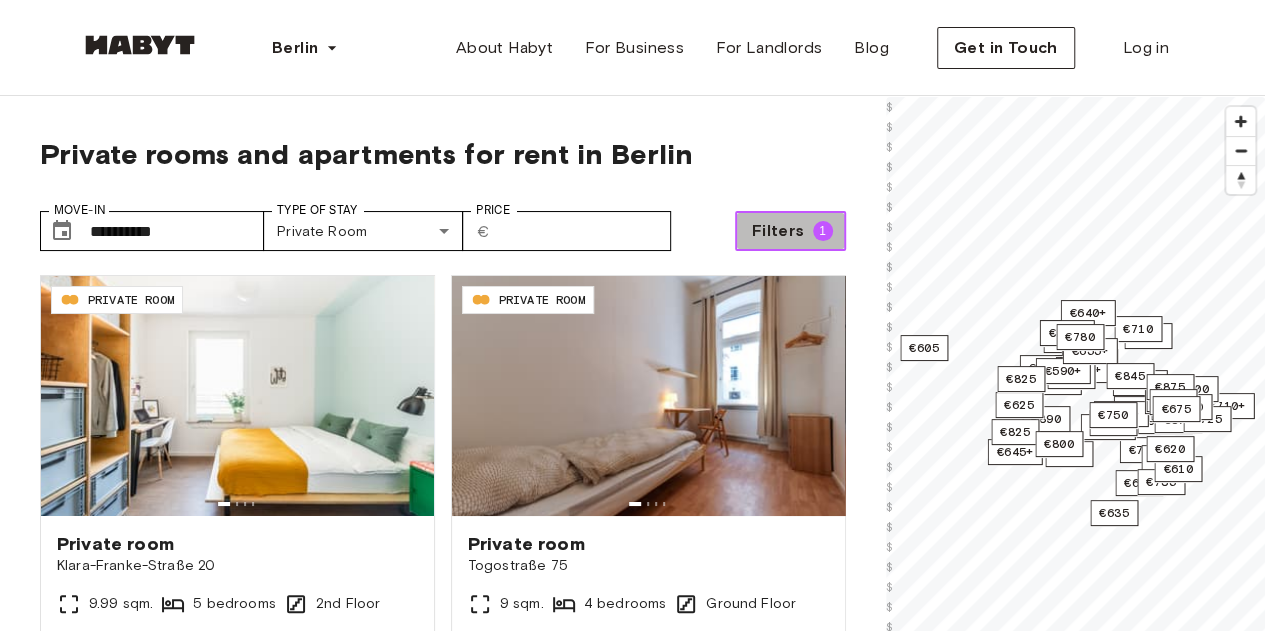 click on "Filters 1" at bounding box center [790, 231] 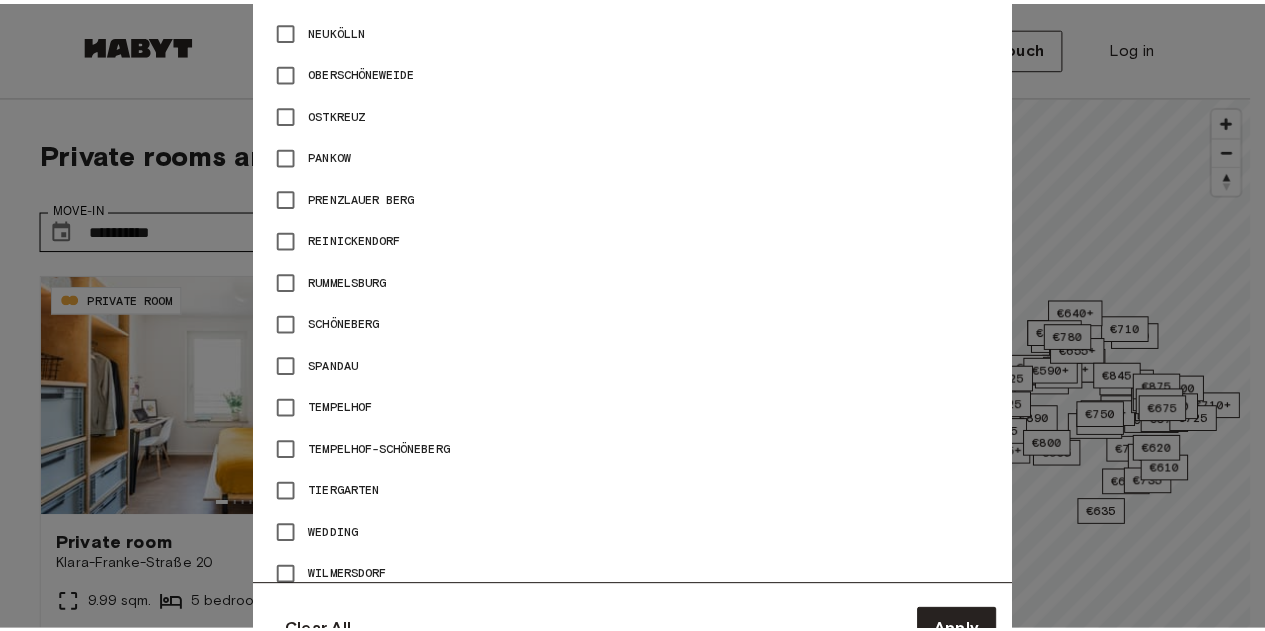 scroll, scrollTop: 1389, scrollLeft: 0, axis: vertical 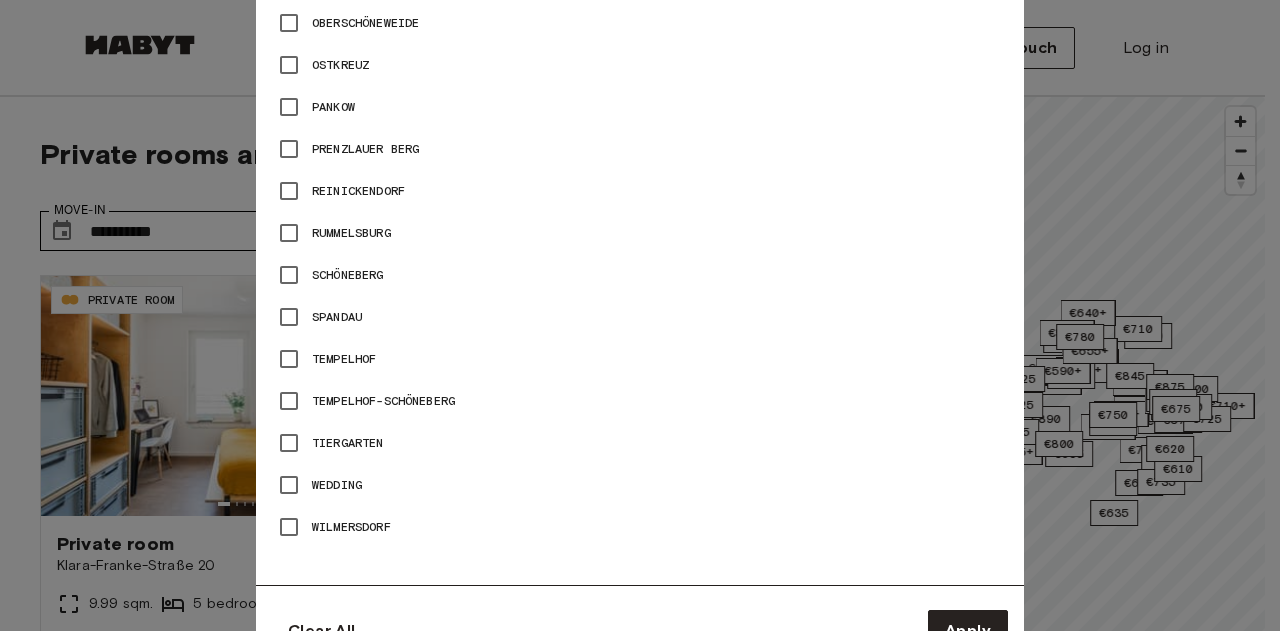 click on "Wilmersdorf" at bounding box center (351, 527) 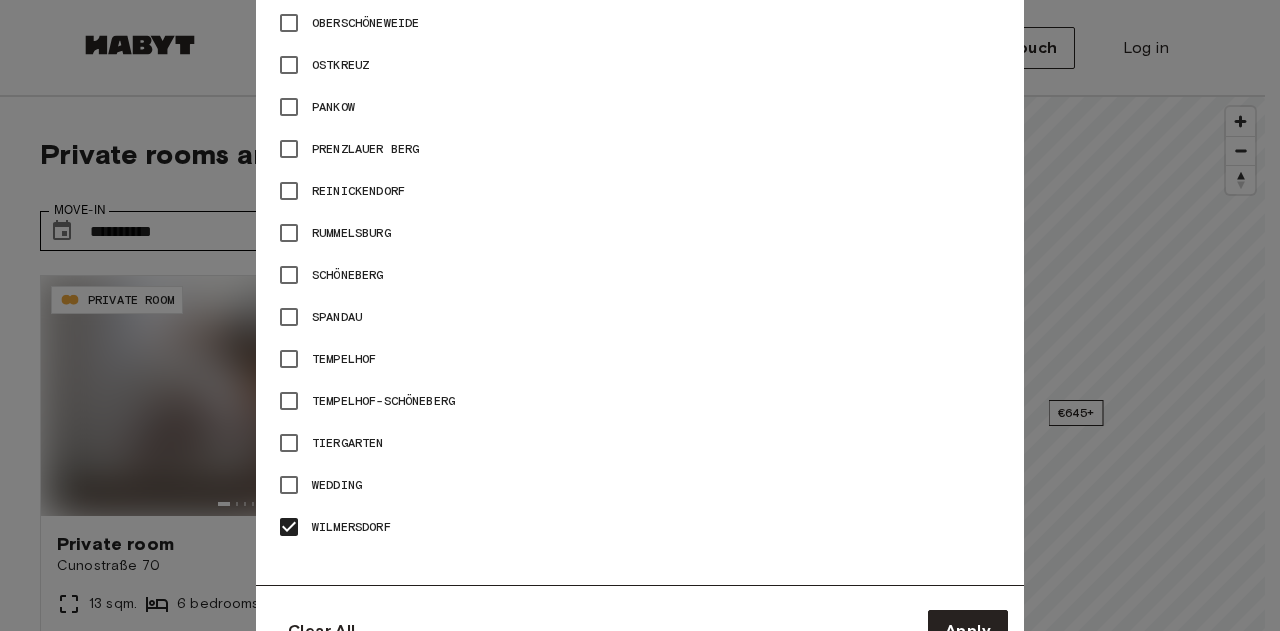 click on "Wedding" at bounding box center [337, 485] 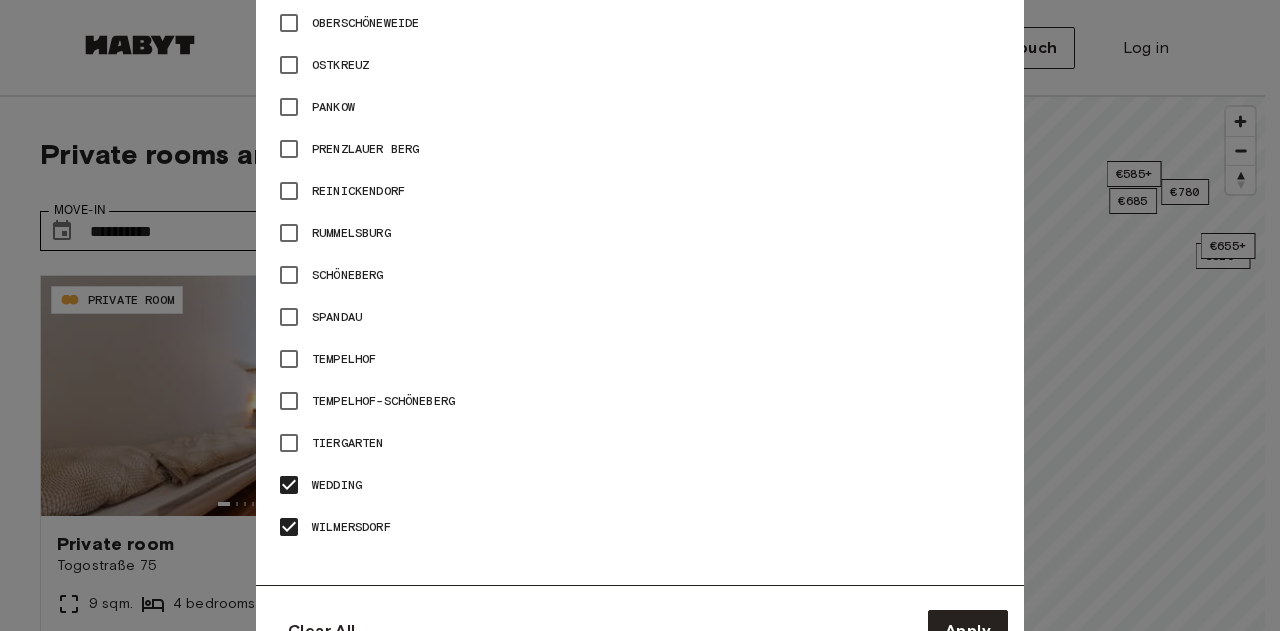 click on "Wilmersdorf" at bounding box center [351, 527] 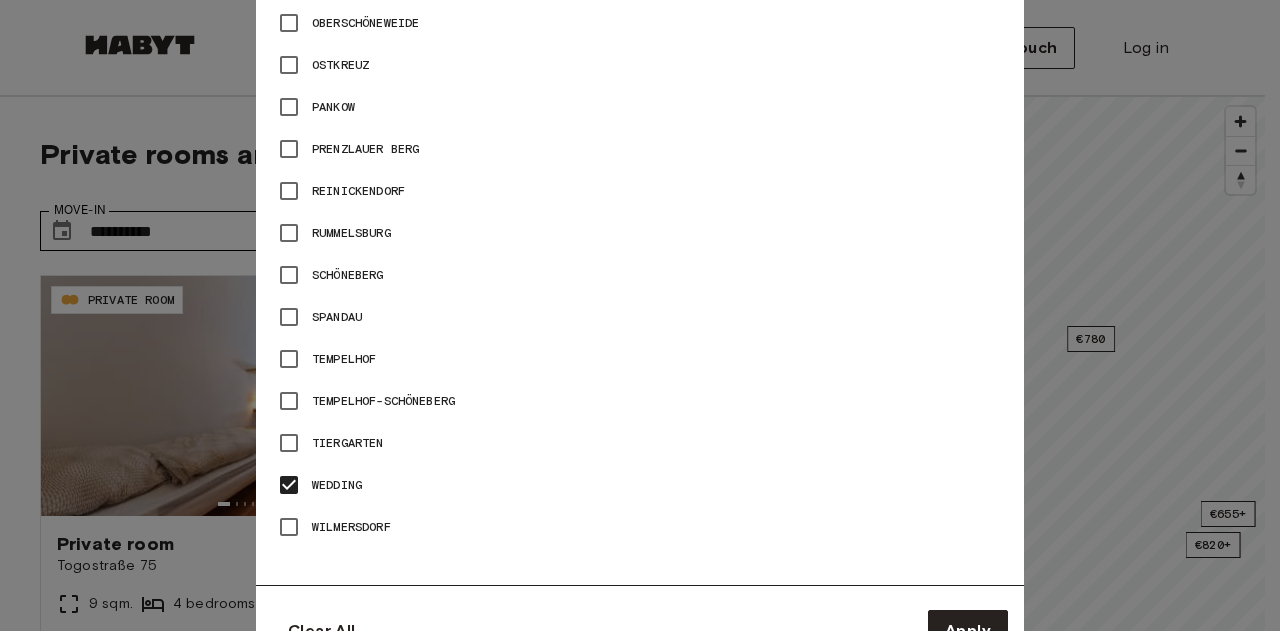 click on "Tempelhof-Schöneberg" at bounding box center [640, 401] 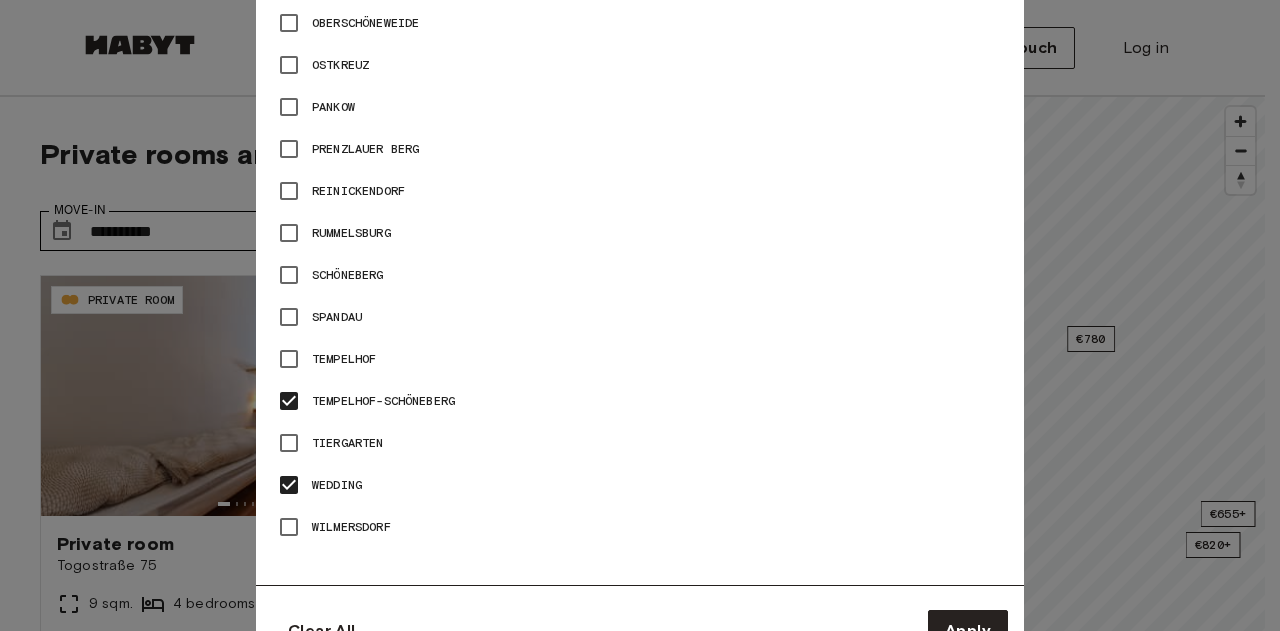 click on "Wedding" at bounding box center (337, 485) 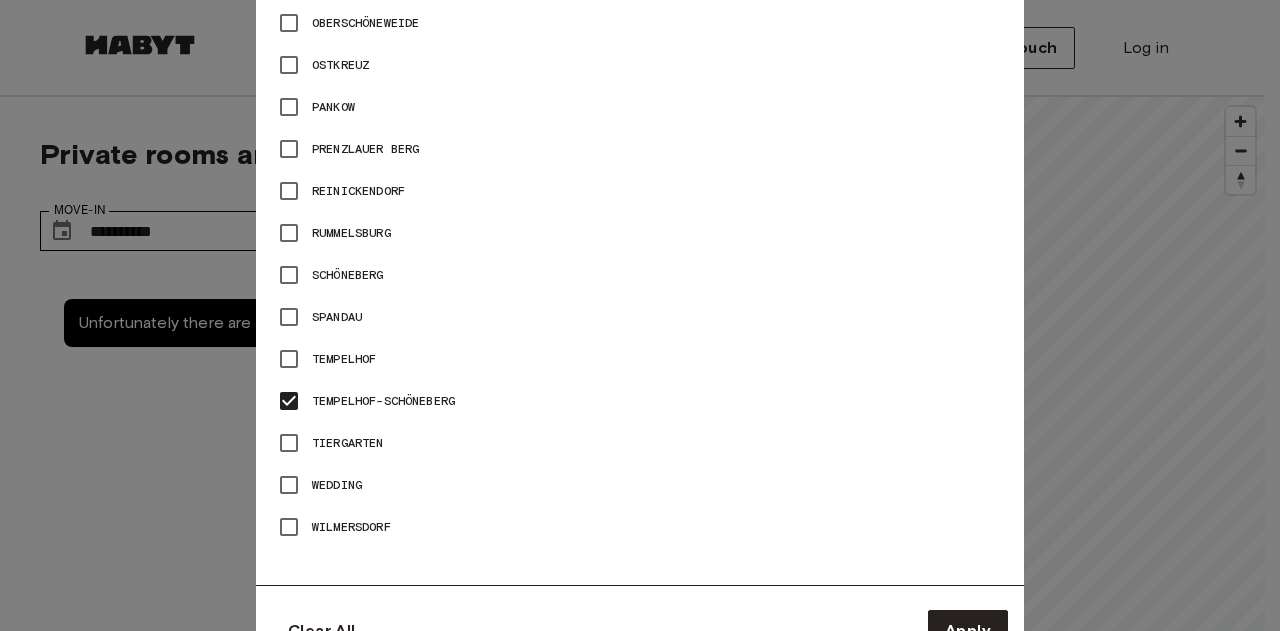 click on "Wedding" at bounding box center (337, 485) 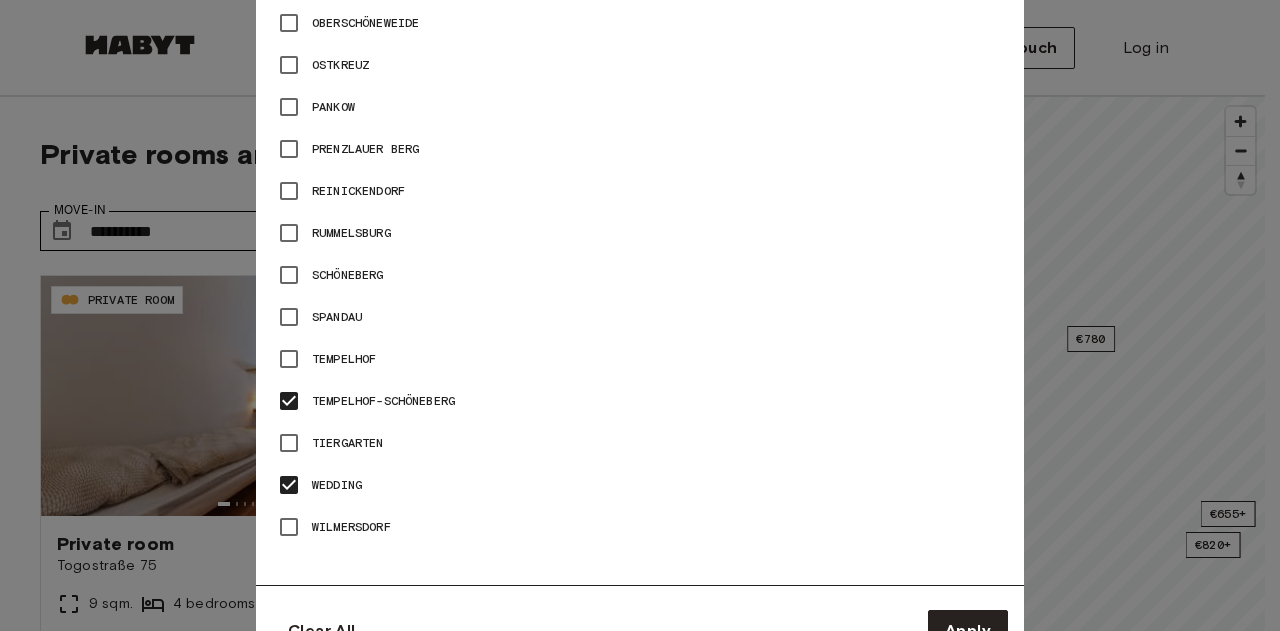 click on "Tempelhof" at bounding box center (344, 359) 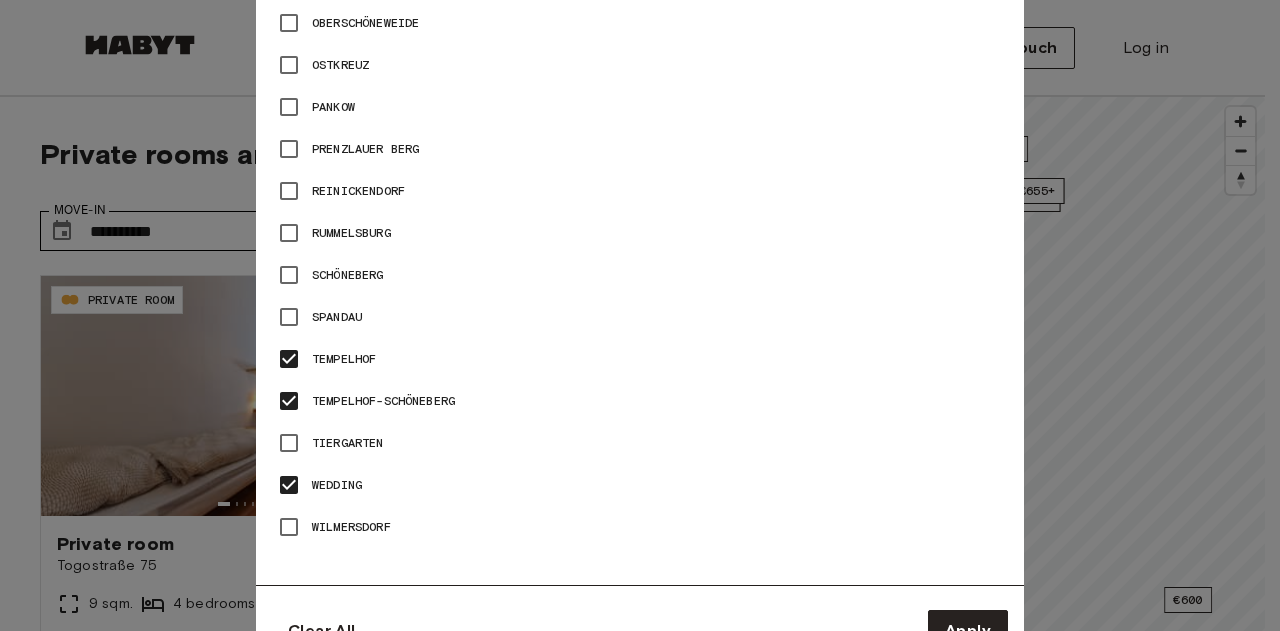 click on "Tempelhof-Schöneberg" at bounding box center (640, 401) 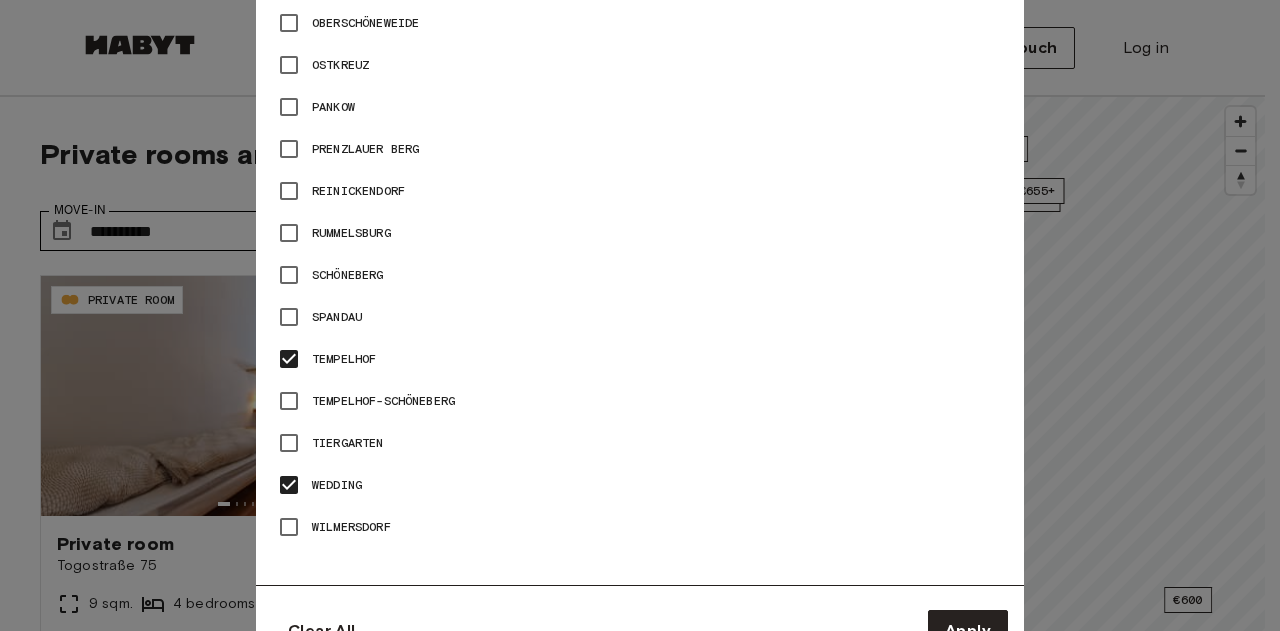 click at bounding box center [308, 485] 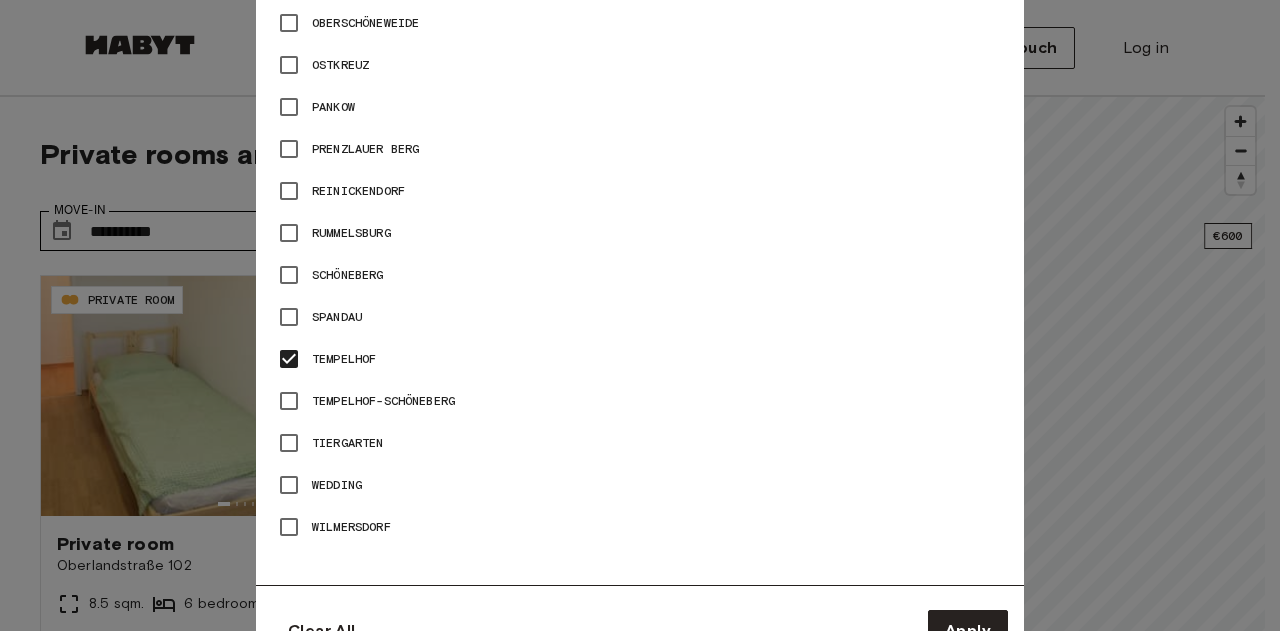 click at bounding box center (640, 315) 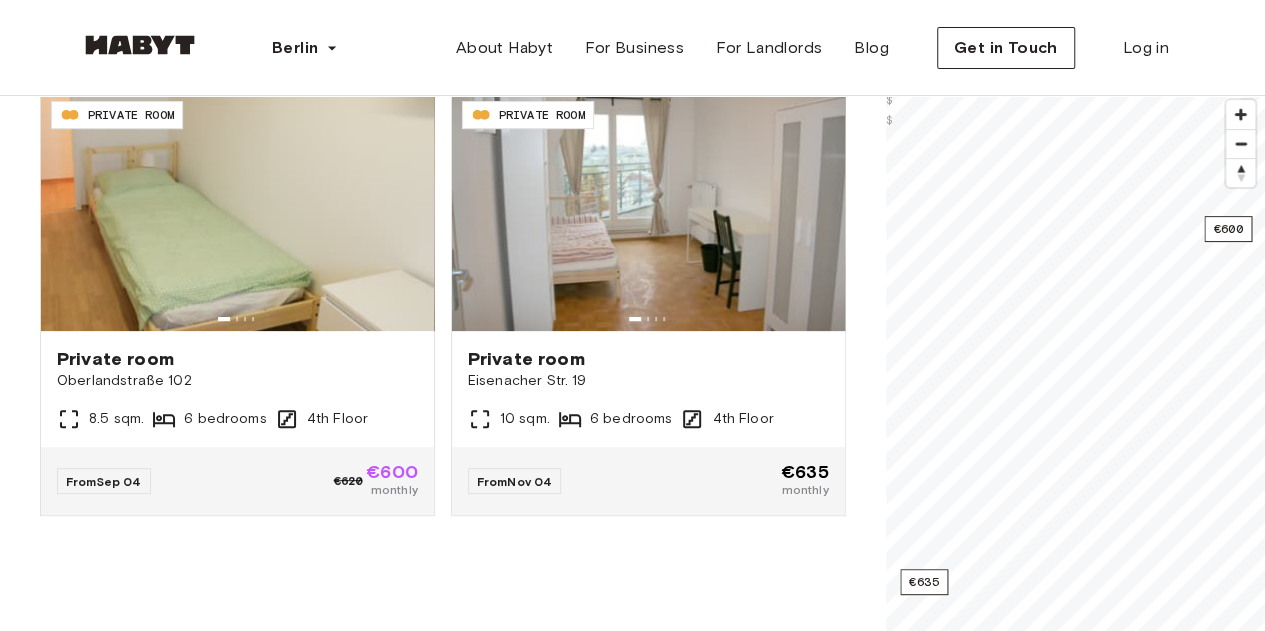 scroll, scrollTop: 186, scrollLeft: 0, axis: vertical 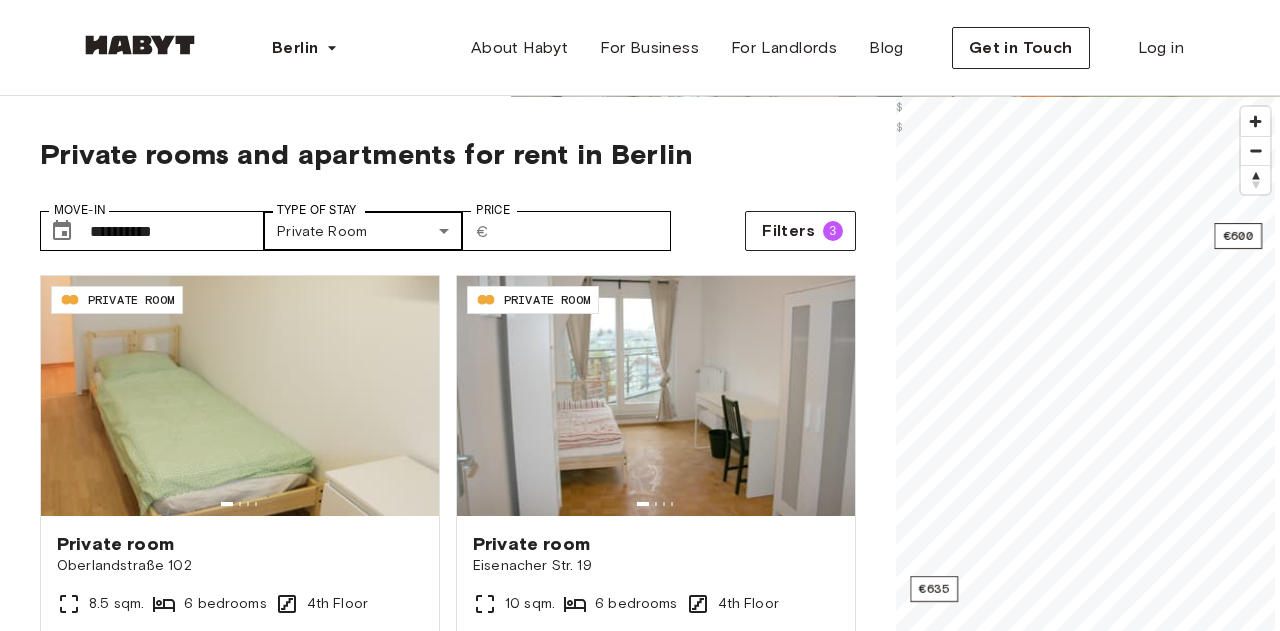 click on "**********" at bounding box center [640, 2431] 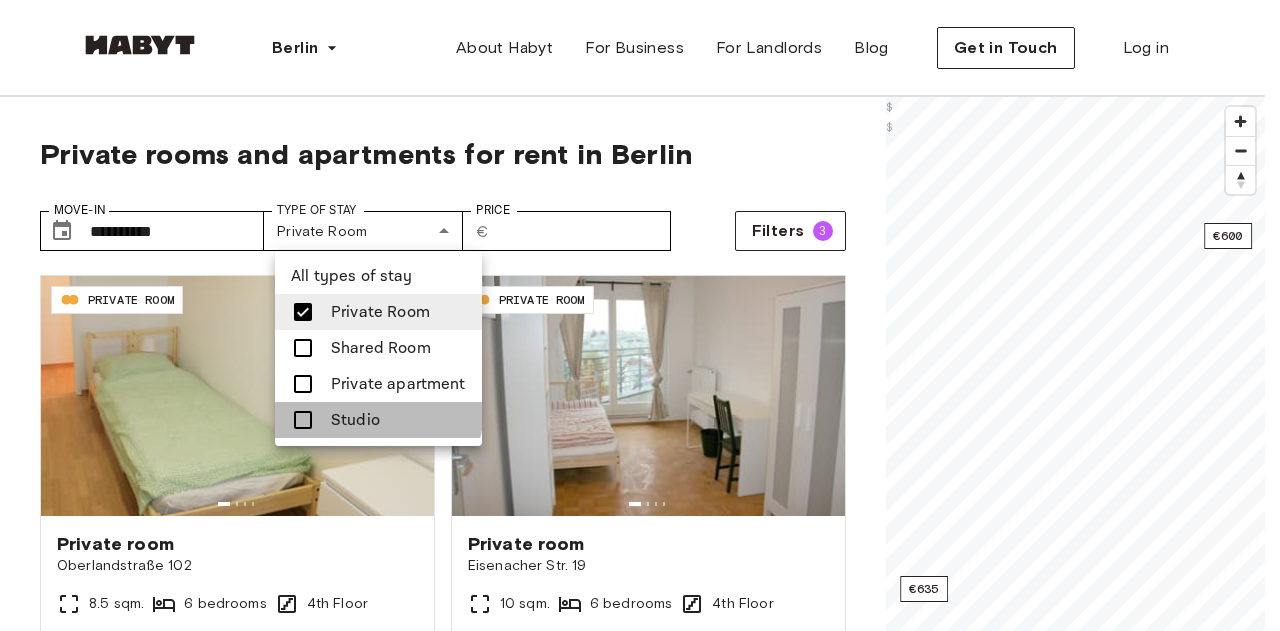 click on "Studio" at bounding box center [355, 420] 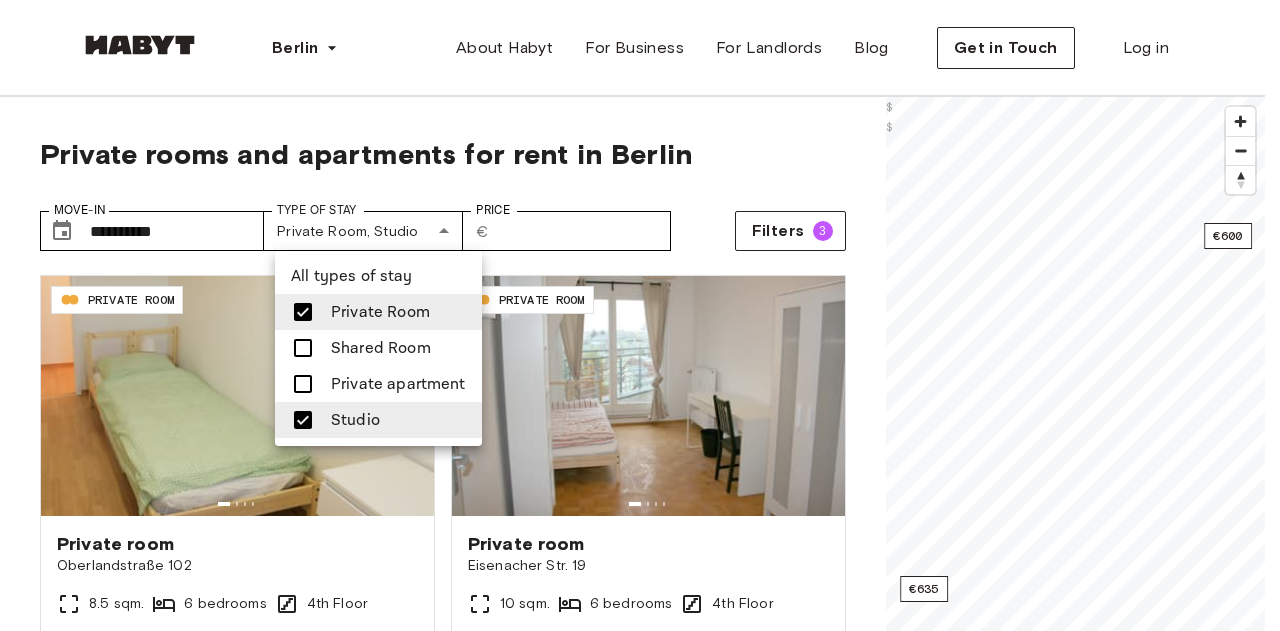 click at bounding box center (640, 315) 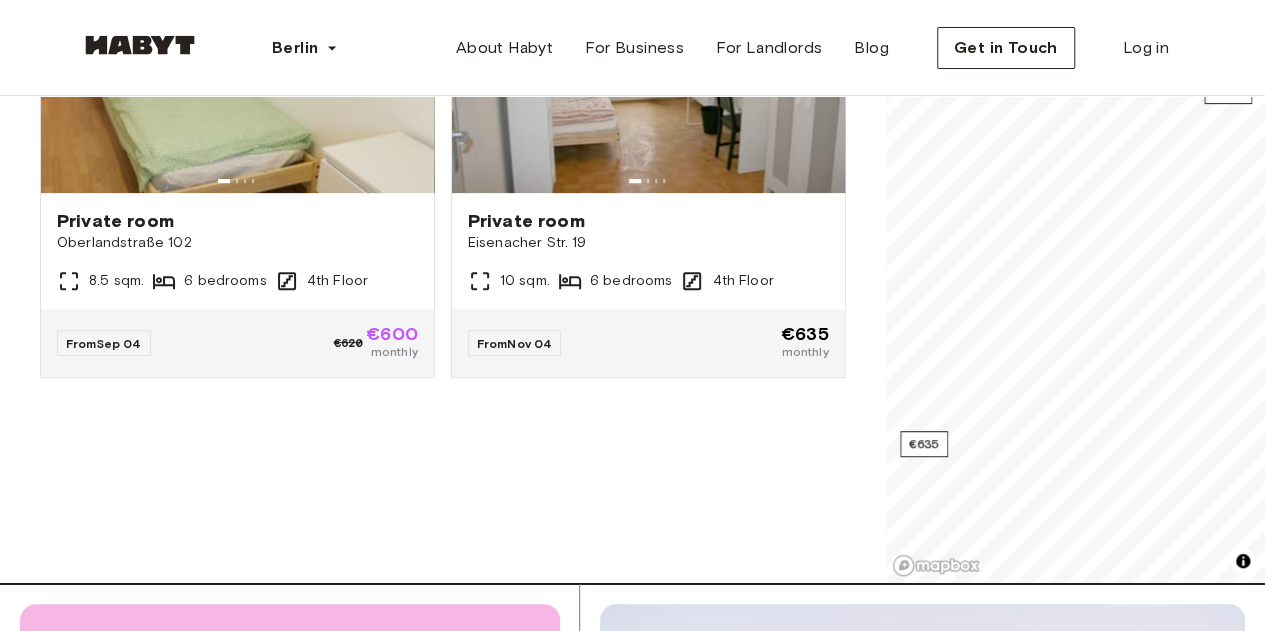 scroll, scrollTop: 13, scrollLeft: 0, axis: vertical 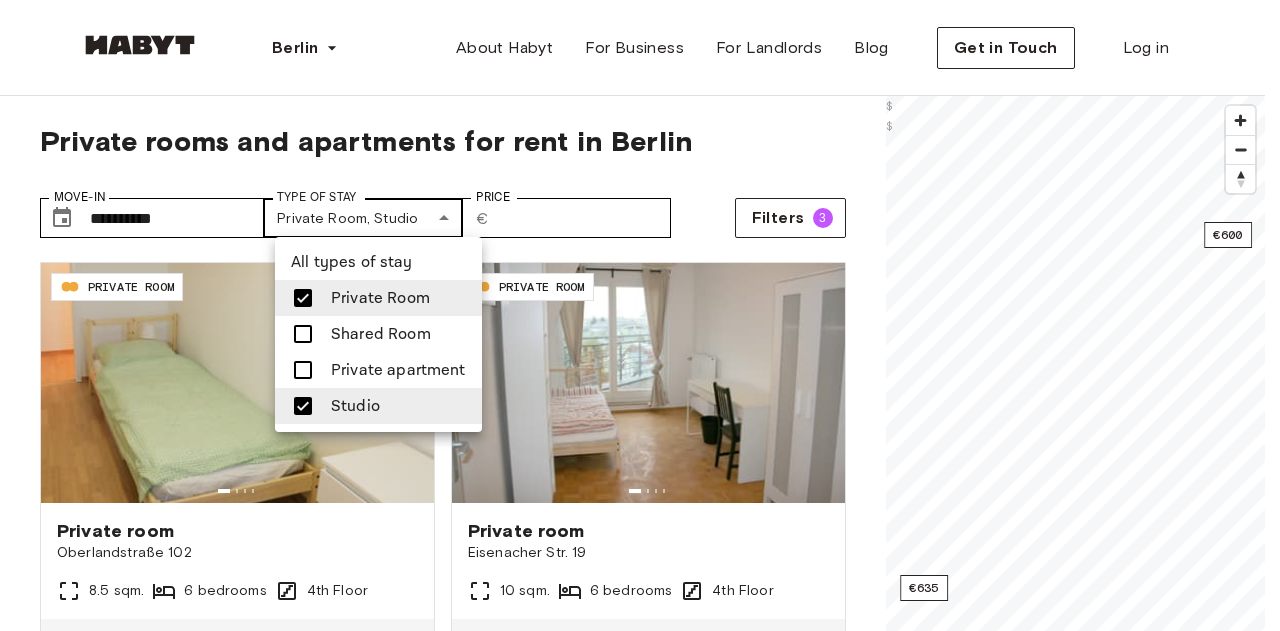 click on "**********" at bounding box center [640, 2417] 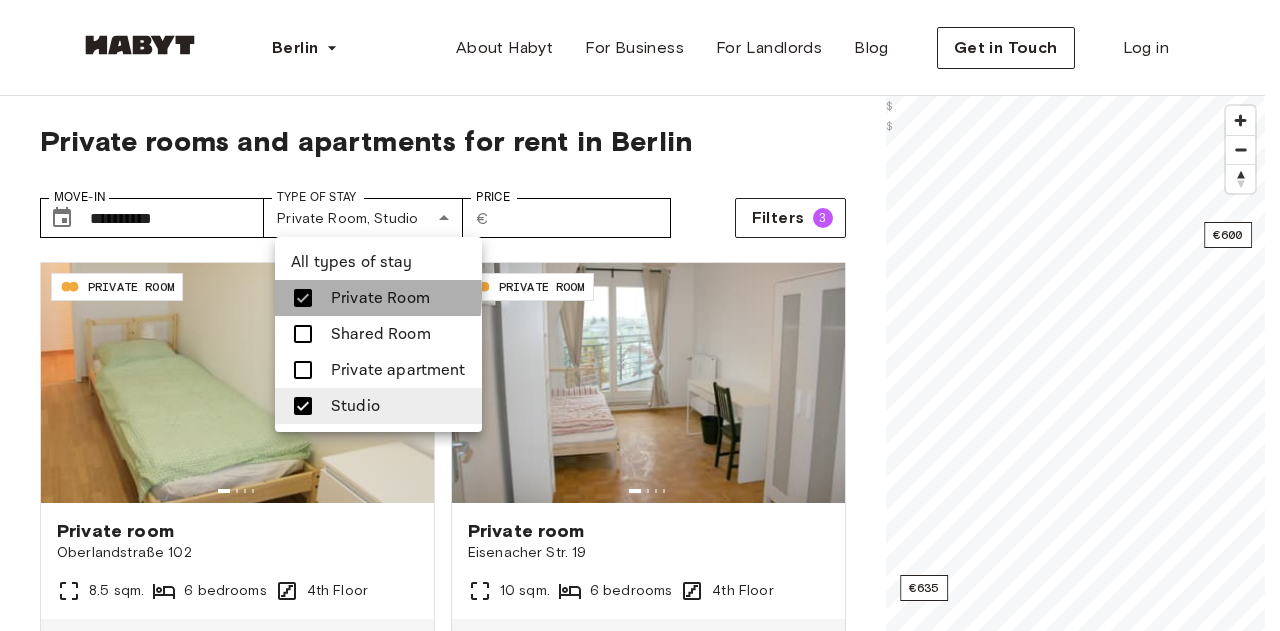 click at bounding box center (309, 298) 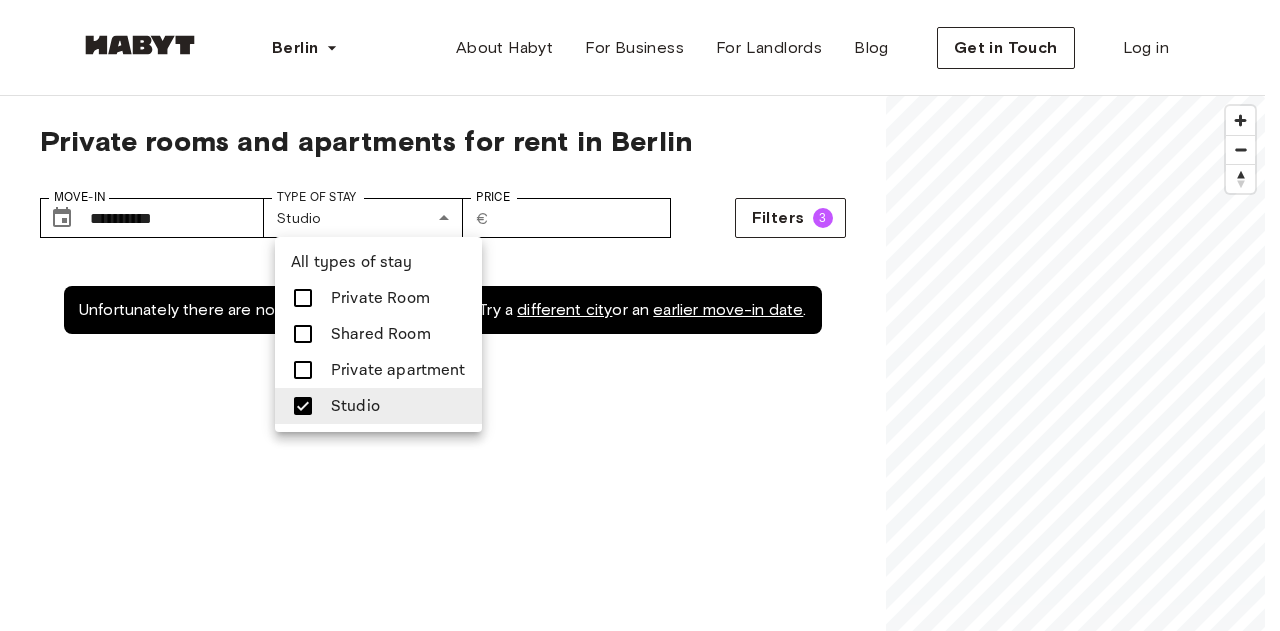 click at bounding box center [309, 298] 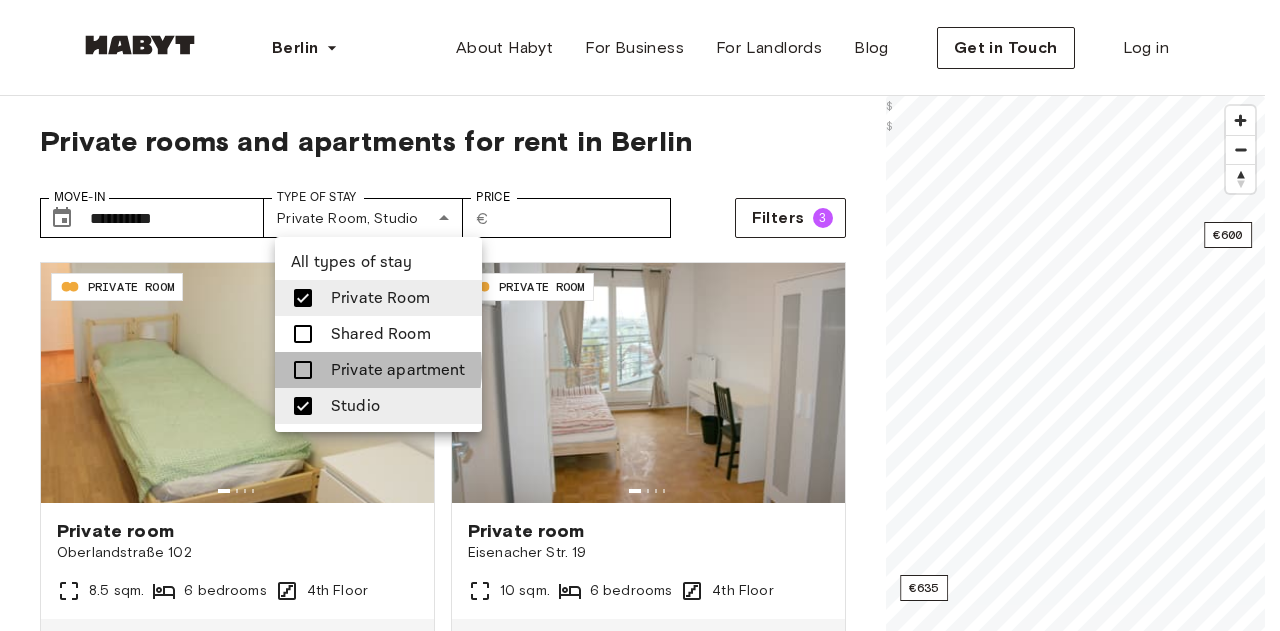 click on "Private apartment" at bounding box center (398, 370) 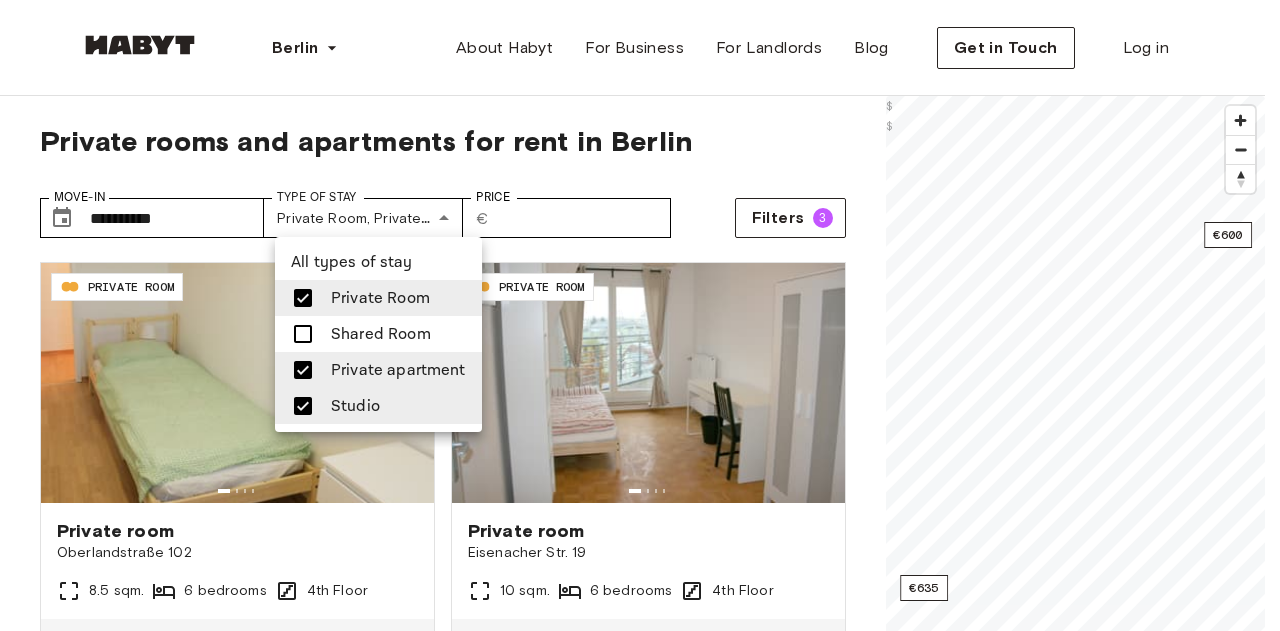 click at bounding box center [640, 315] 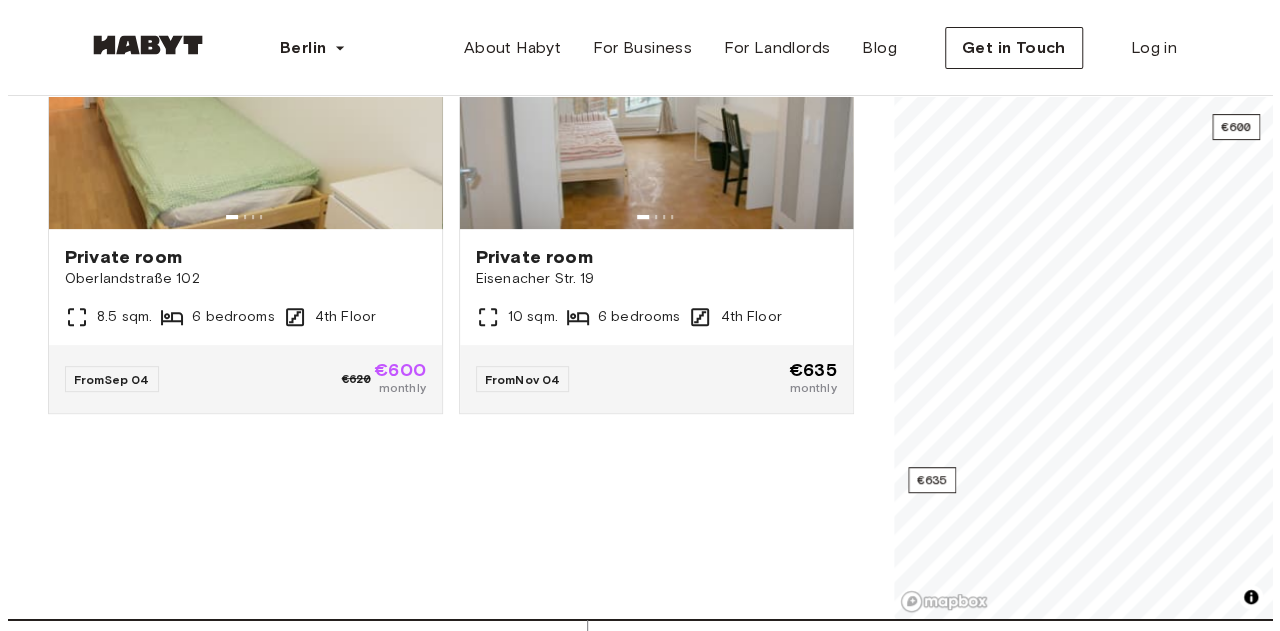 scroll, scrollTop: 0, scrollLeft: 0, axis: both 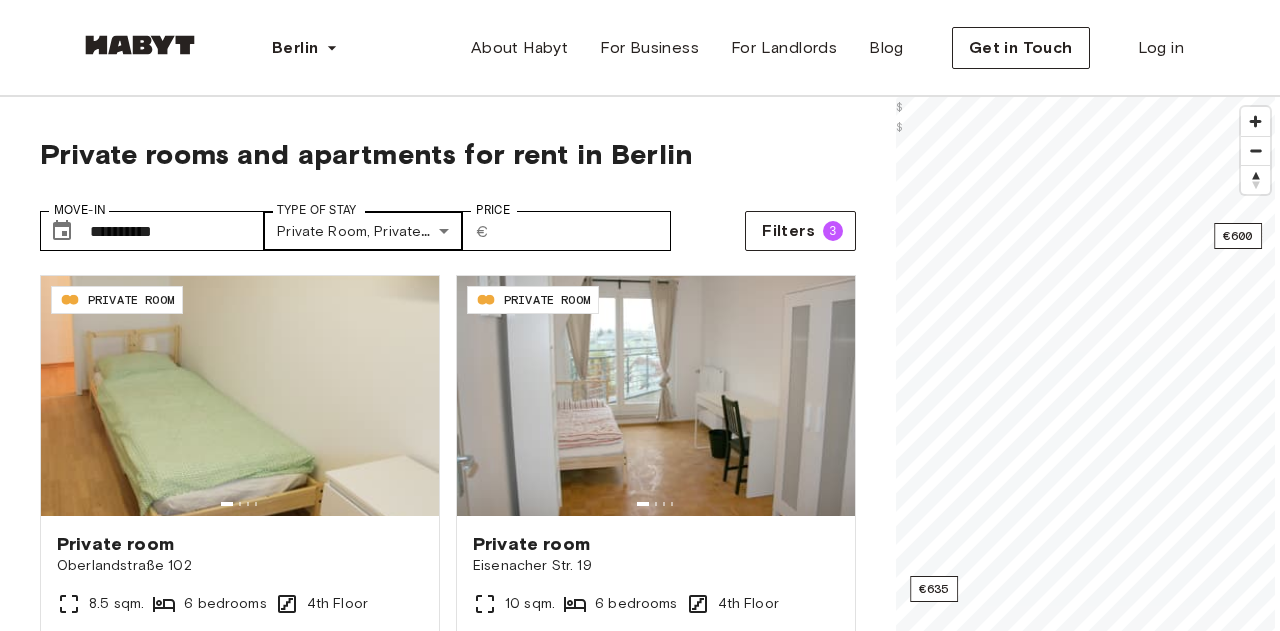 click on "**********" at bounding box center (640, 2431) 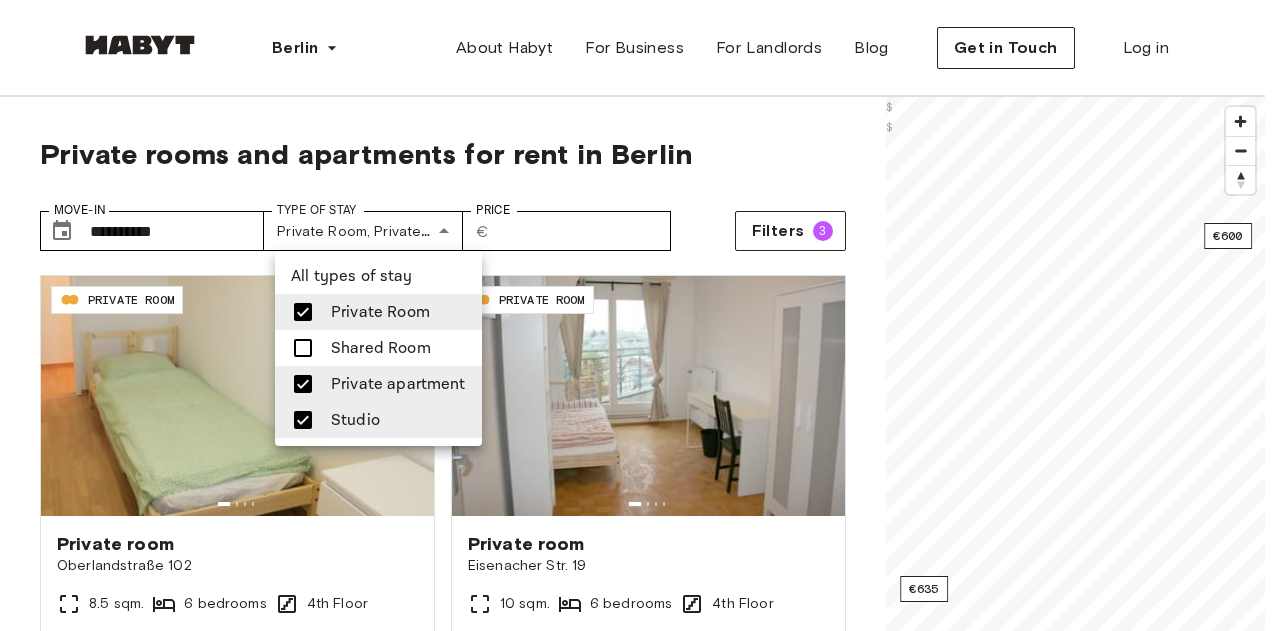 click at bounding box center (309, 384) 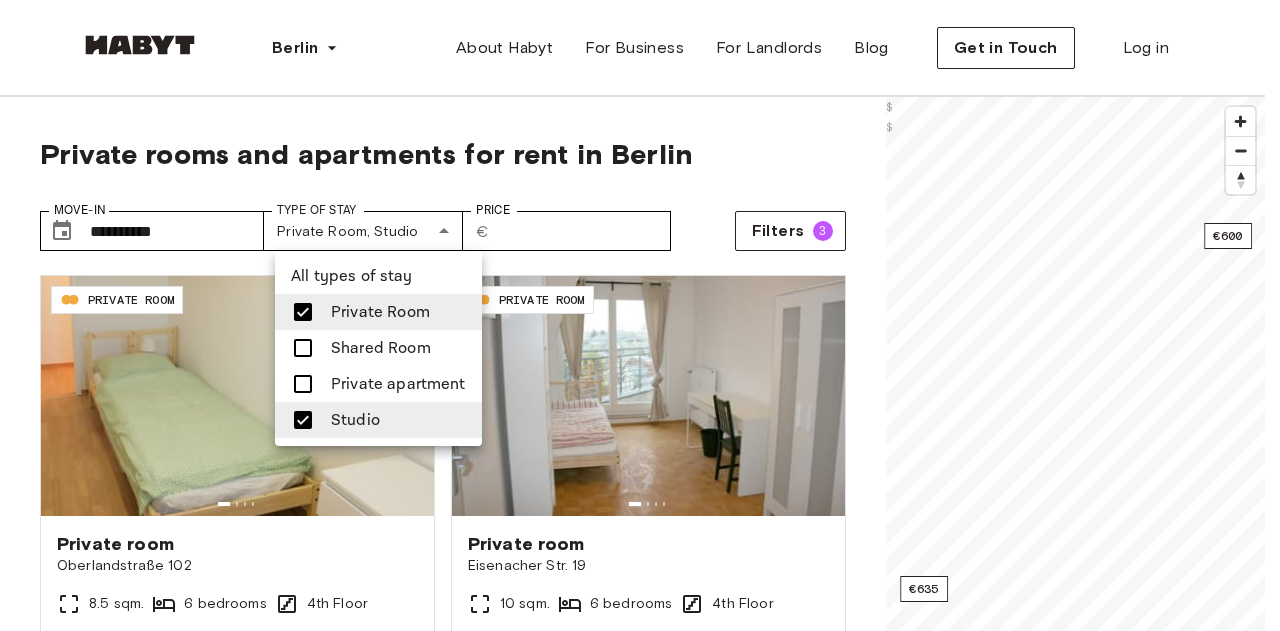 click at bounding box center [640, 315] 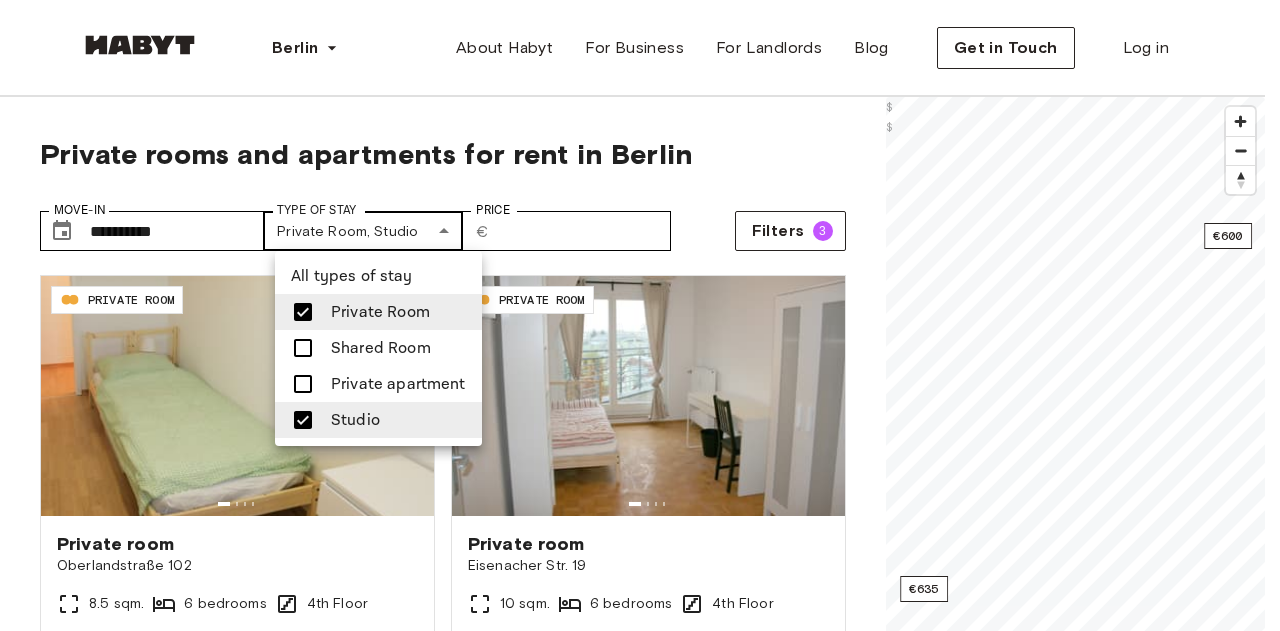 click on "**********" at bounding box center [640, 2430] 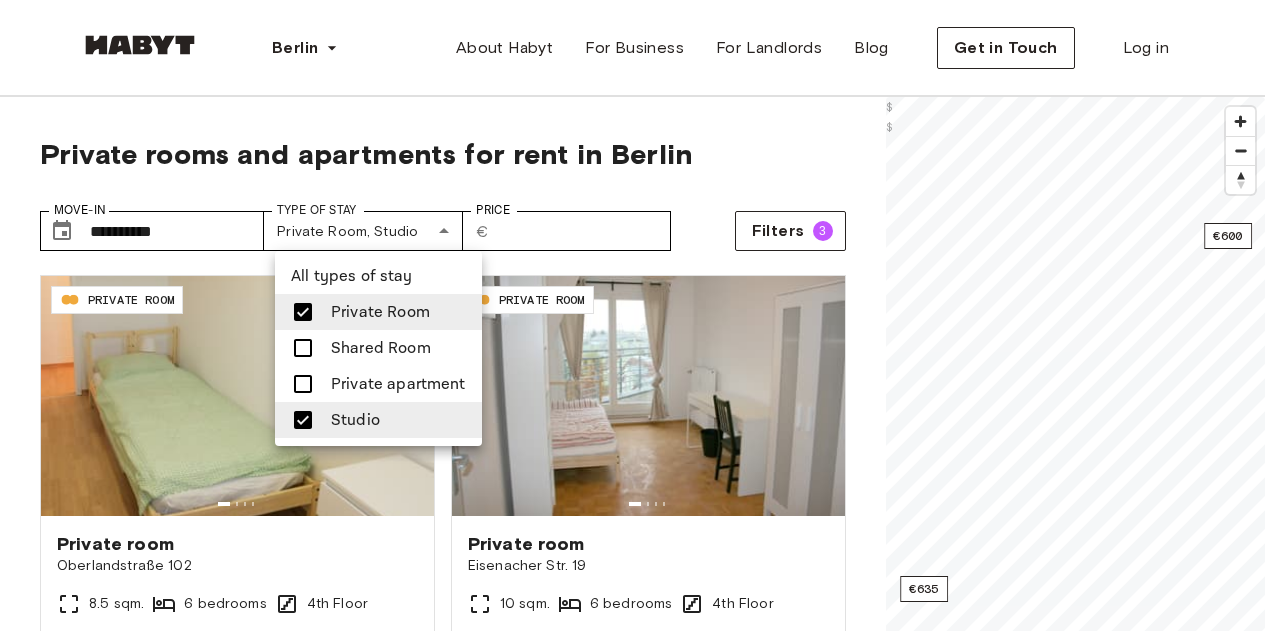 click on "Studio" at bounding box center (378, 420) 